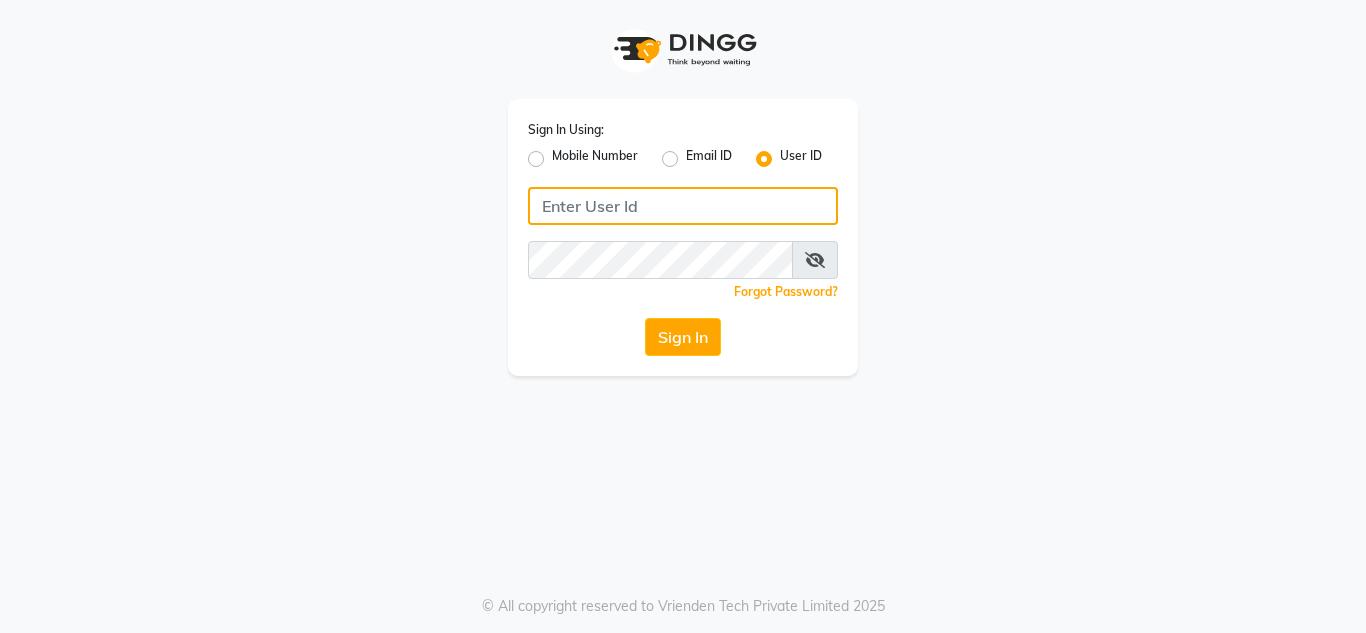 drag, startPoint x: 0, startPoint y: 0, endPoint x: 626, endPoint y: 207, distance: 659.3368 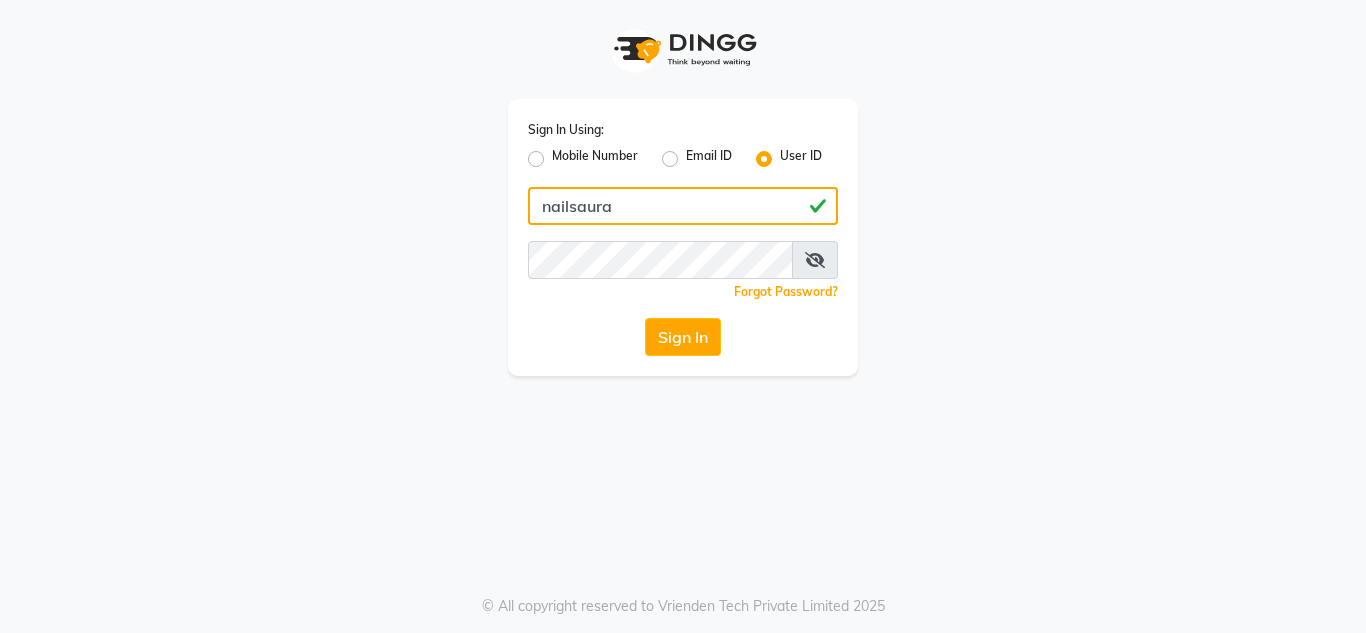 click on "nailsaura" 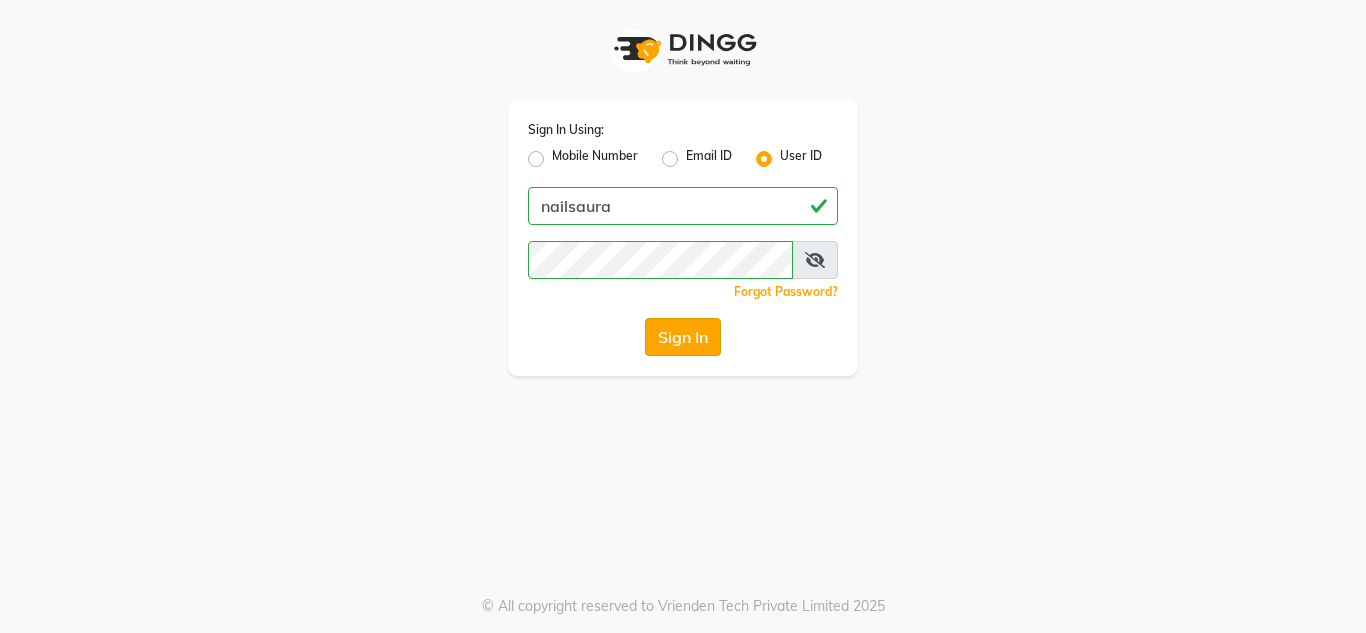 click on "Sign In" 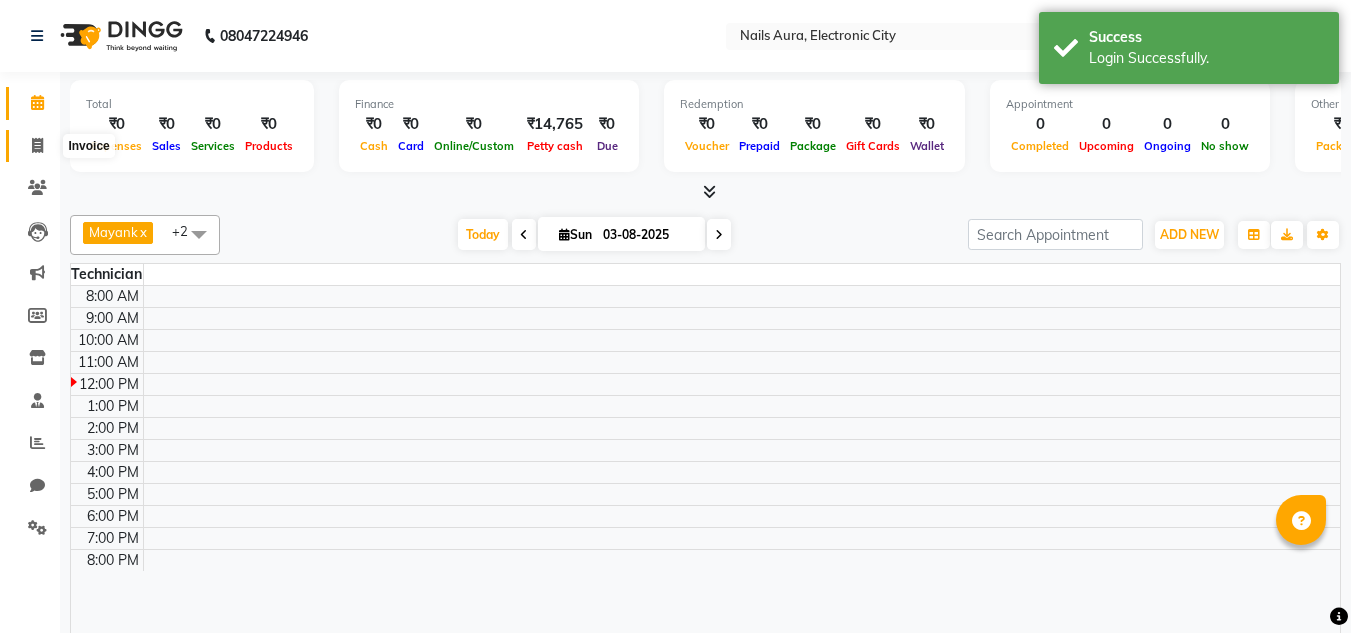 click 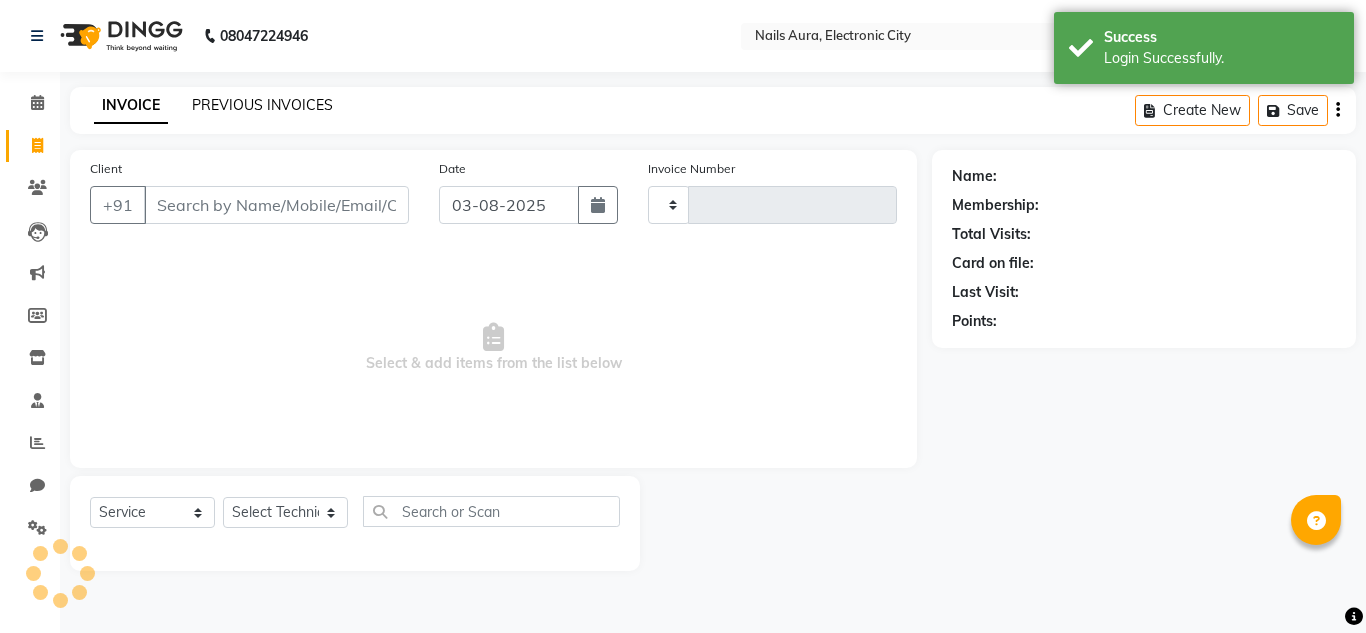click on "PREVIOUS INVOICES" 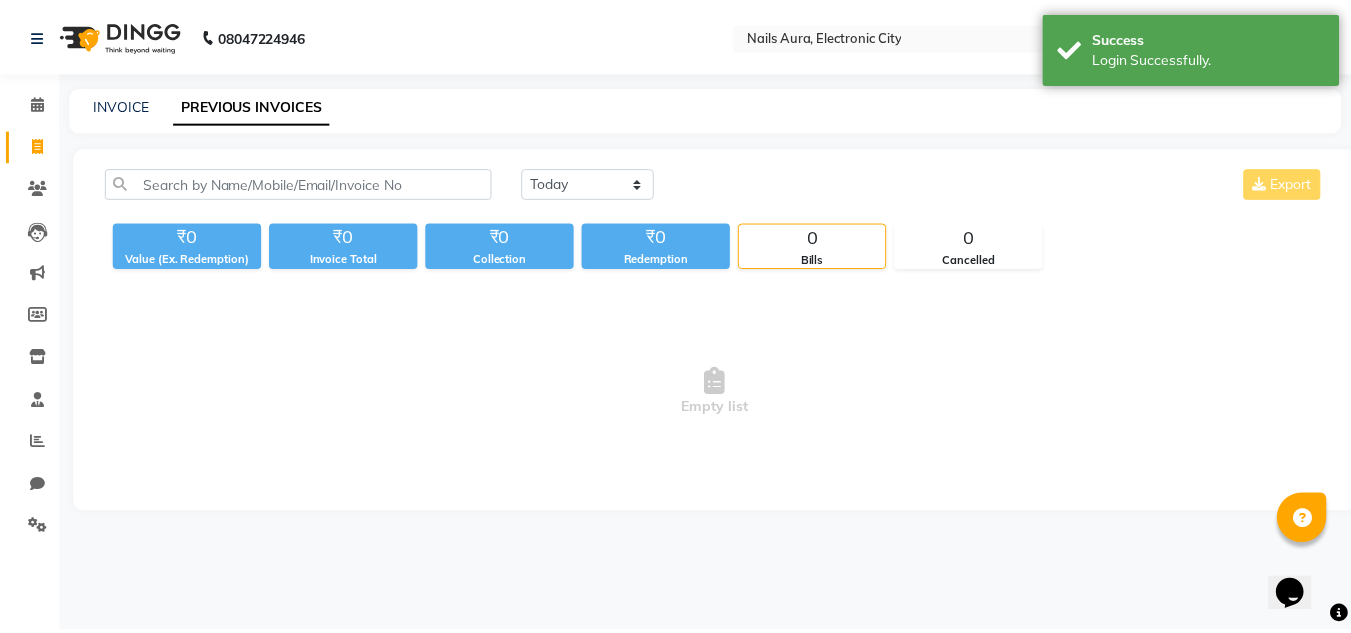 scroll, scrollTop: 0, scrollLeft: 0, axis: both 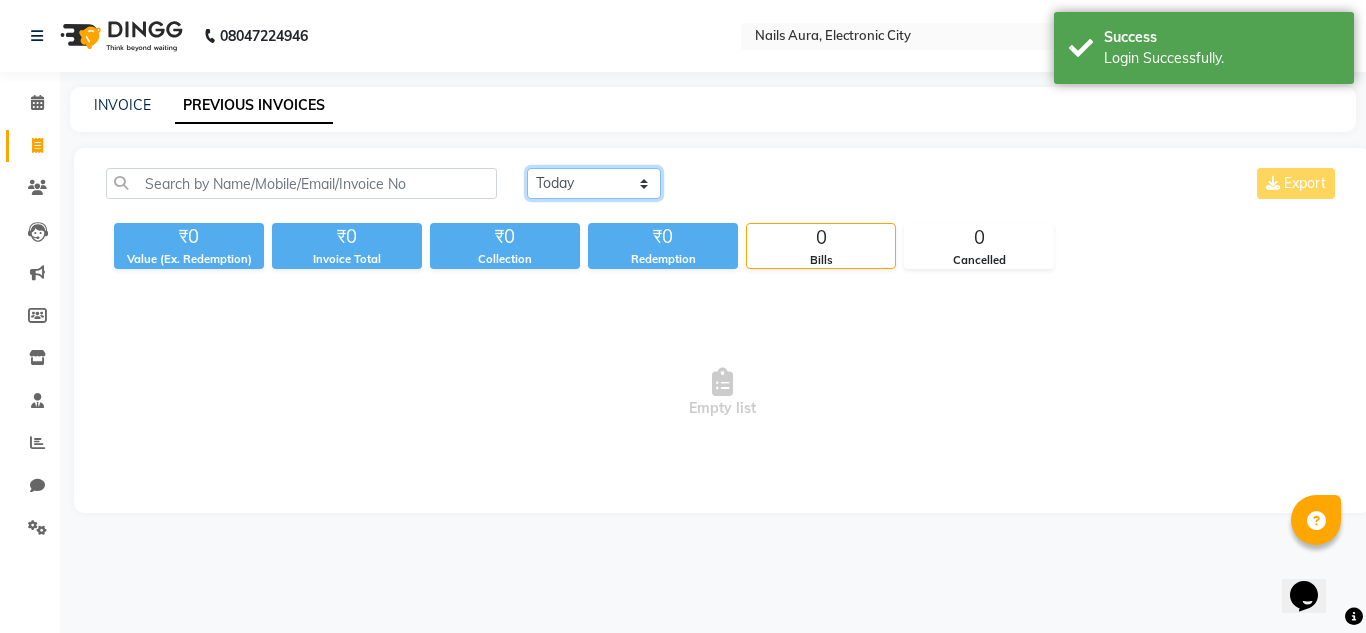 click on "Today Yesterday Custom Range" 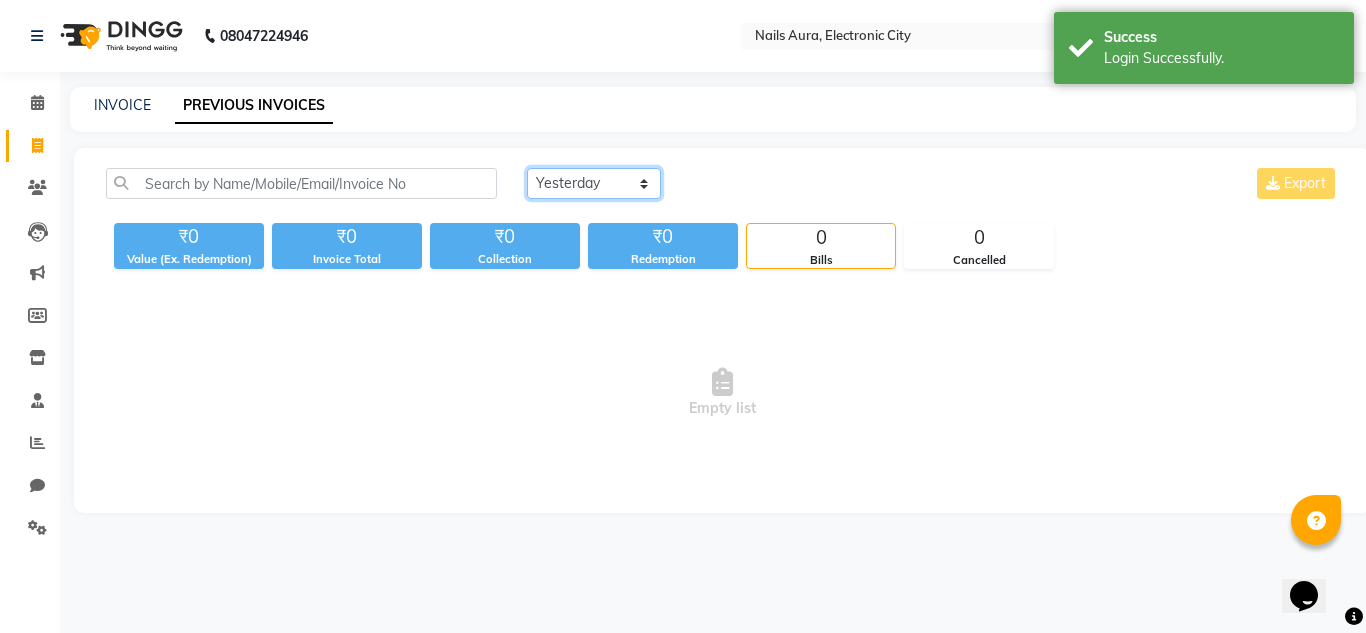 click on "Today Yesterday Custom Range" 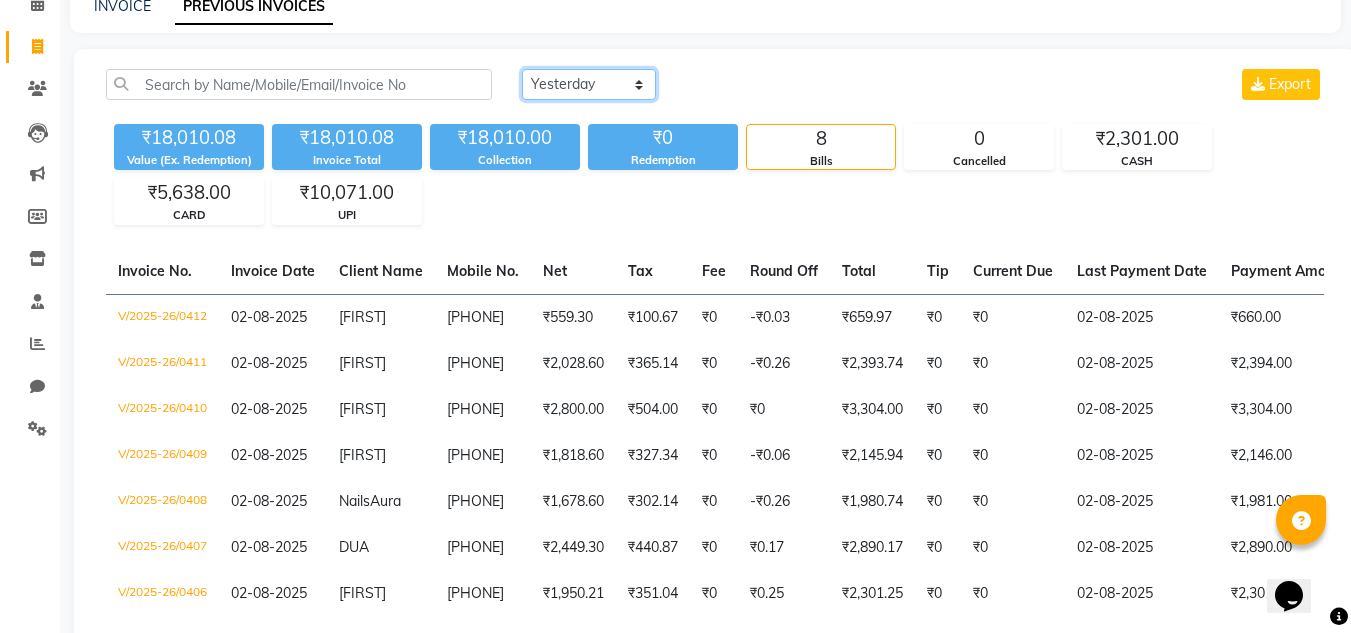 scroll, scrollTop: 9, scrollLeft: 0, axis: vertical 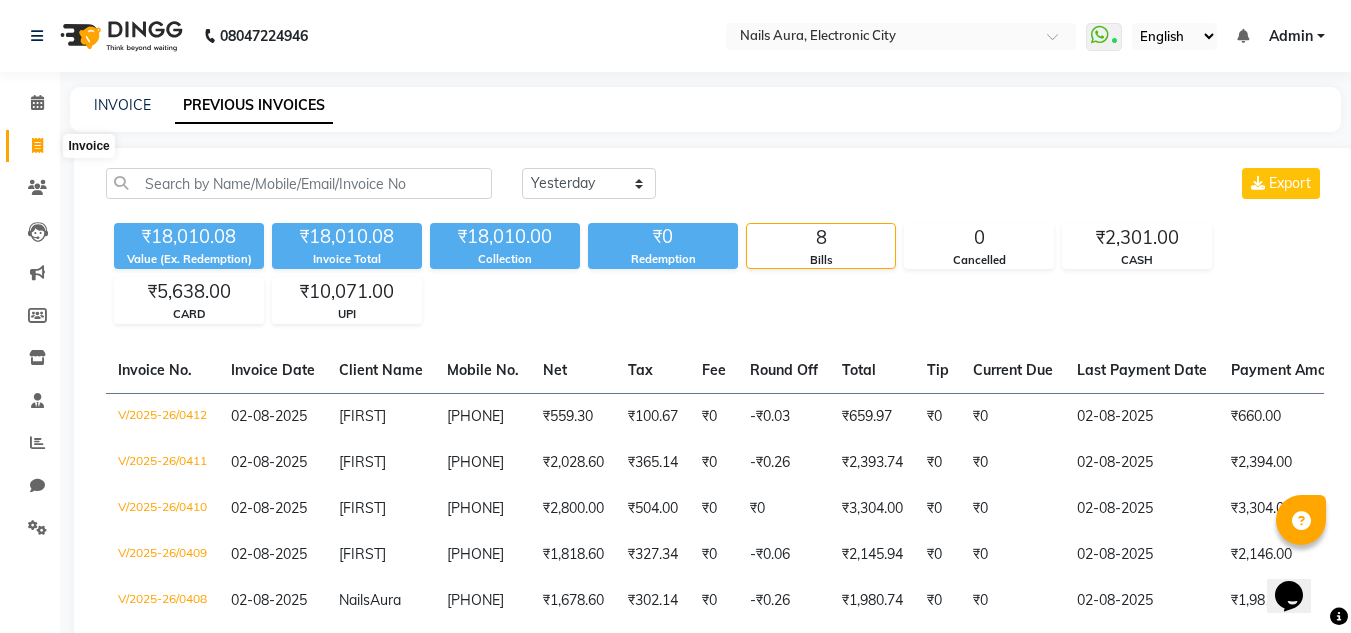 click 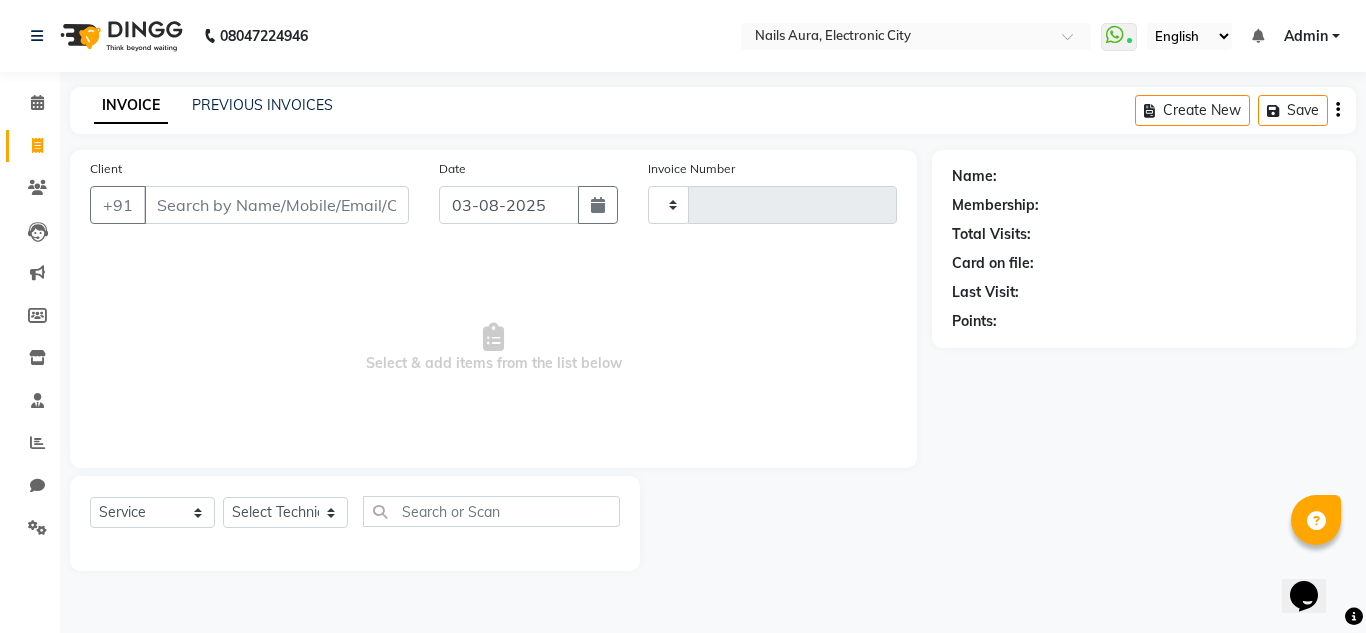 type on "0413" 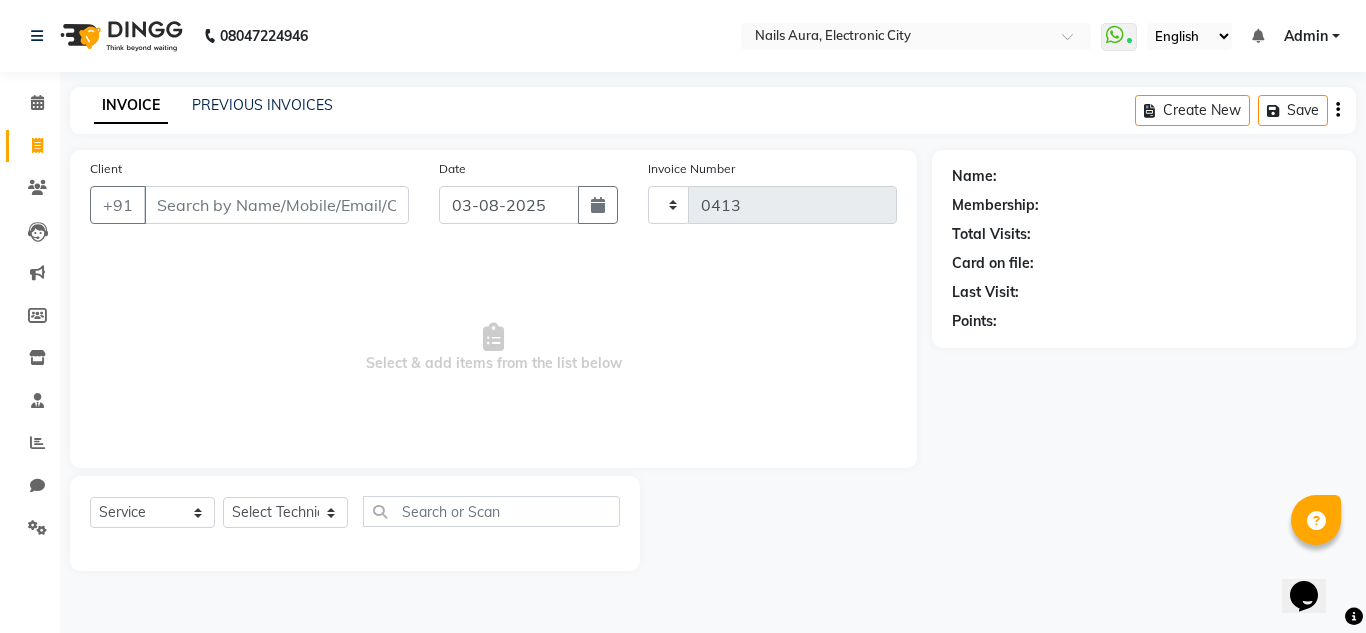 select on "8179" 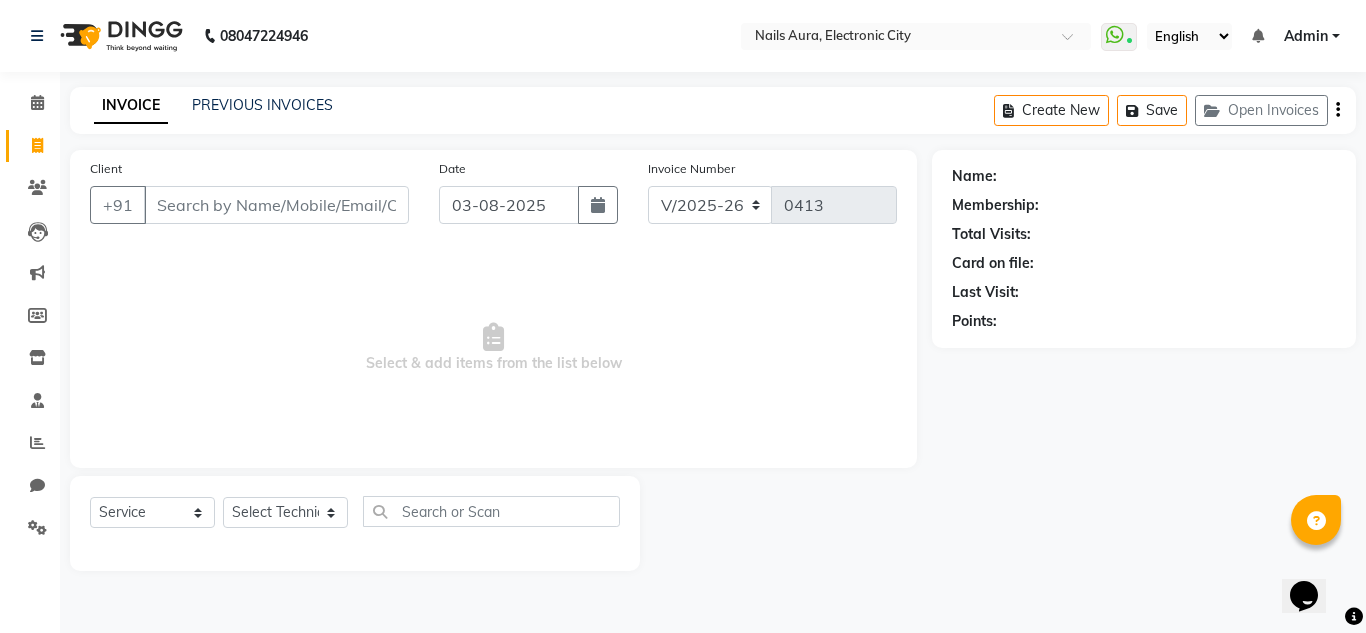 click 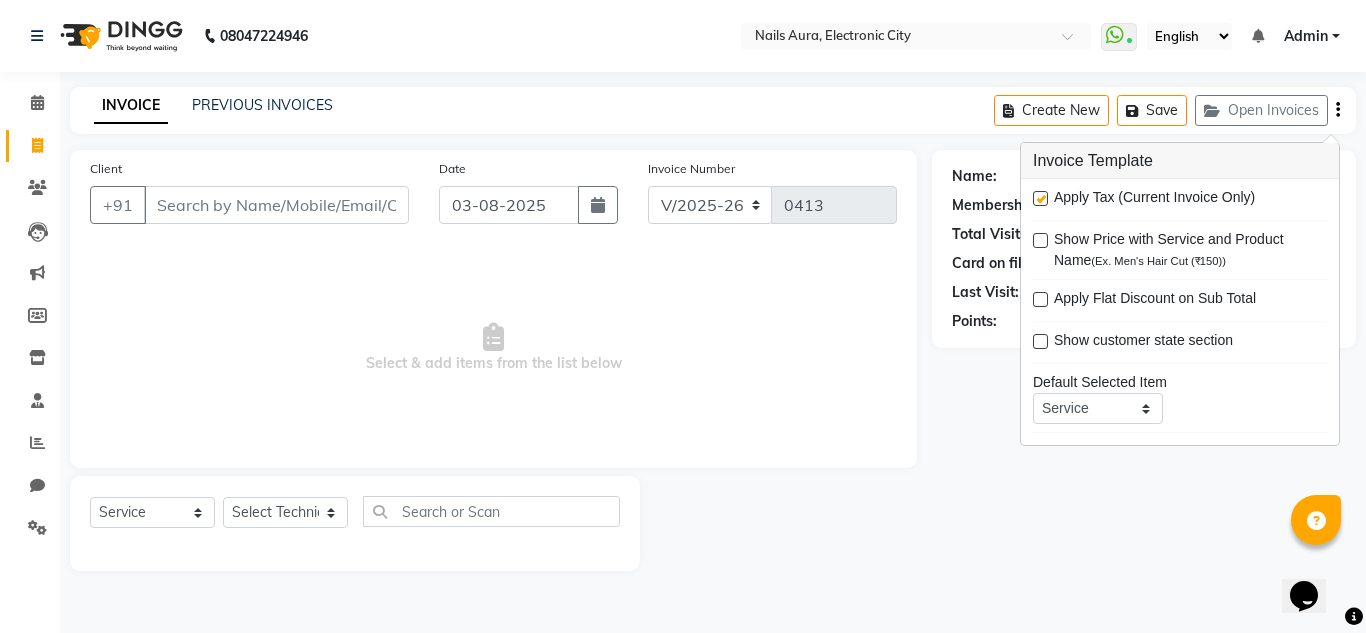 click on "Select & add items from the list below" at bounding box center (493, 348) 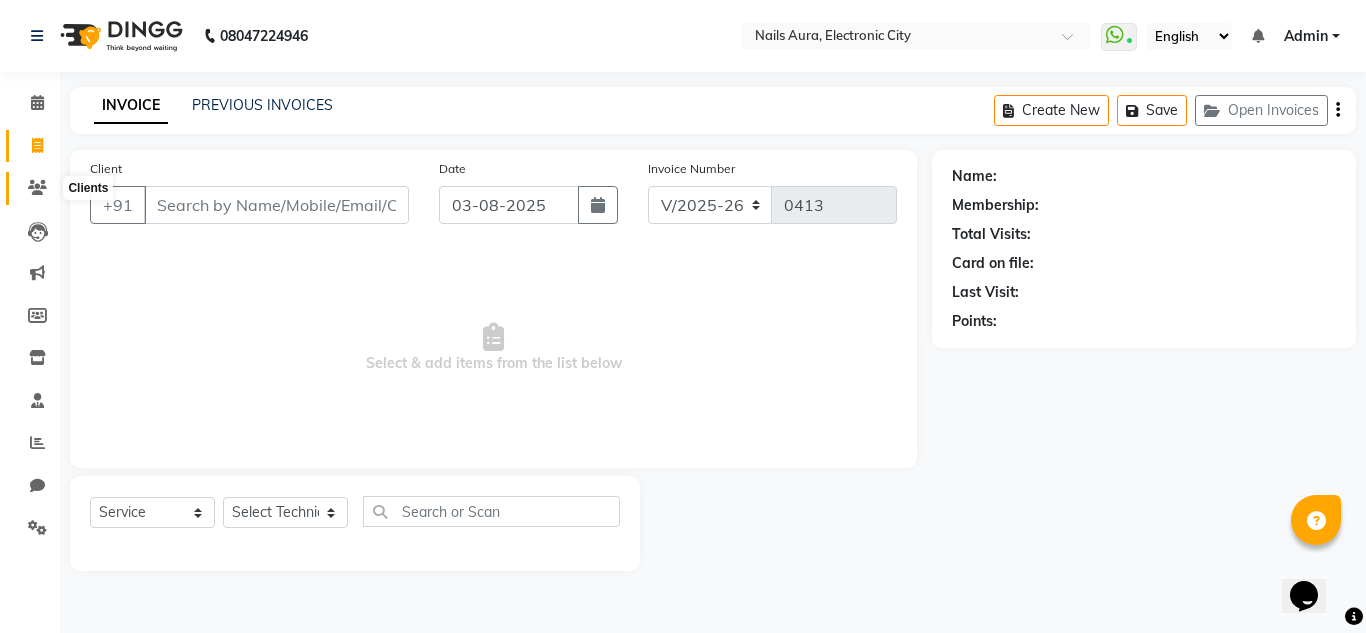 click 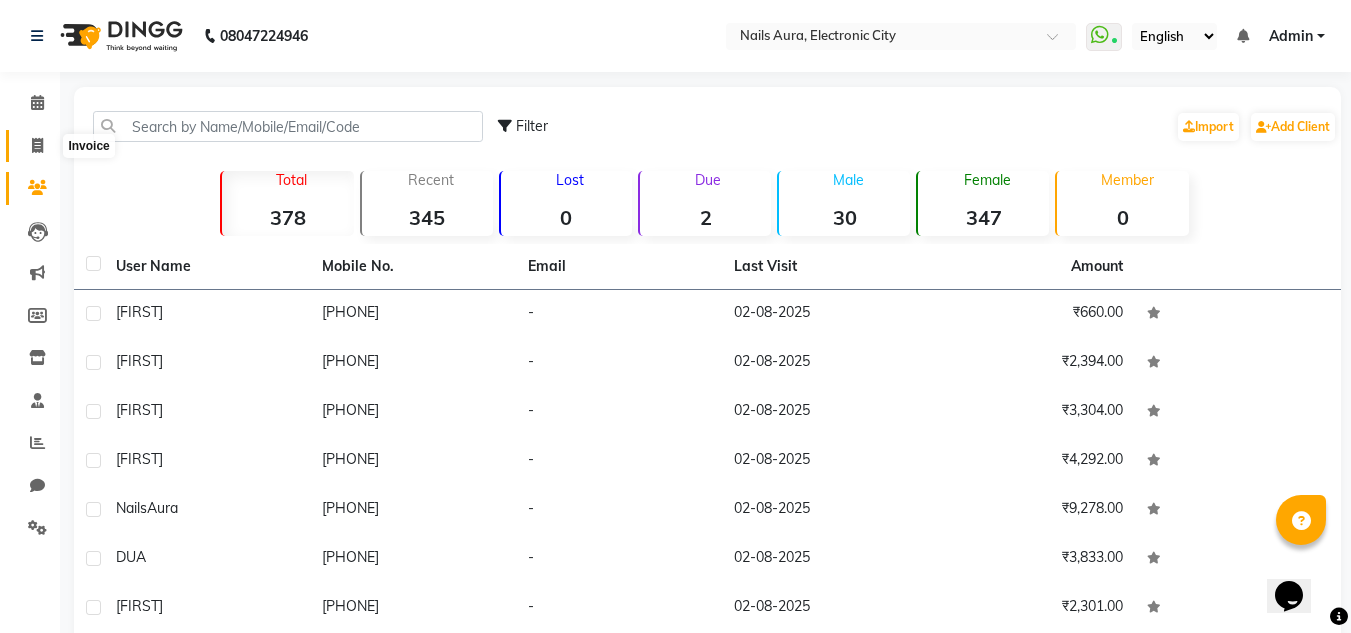 click 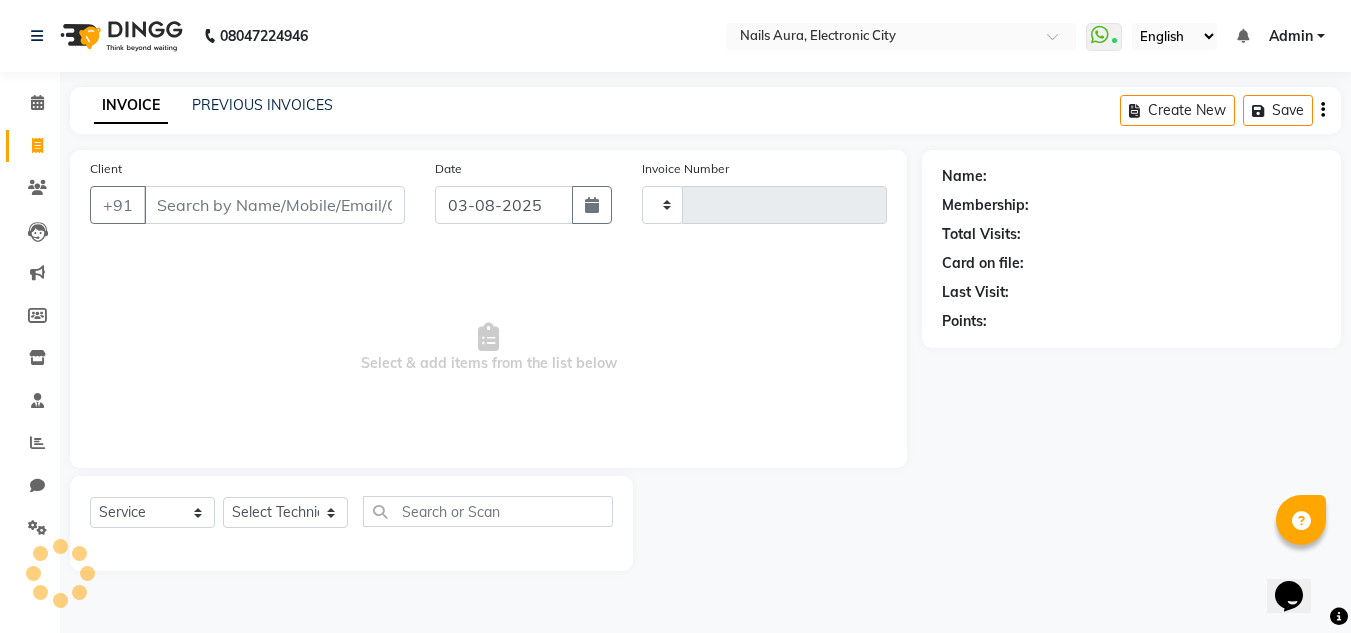 type on "0413" 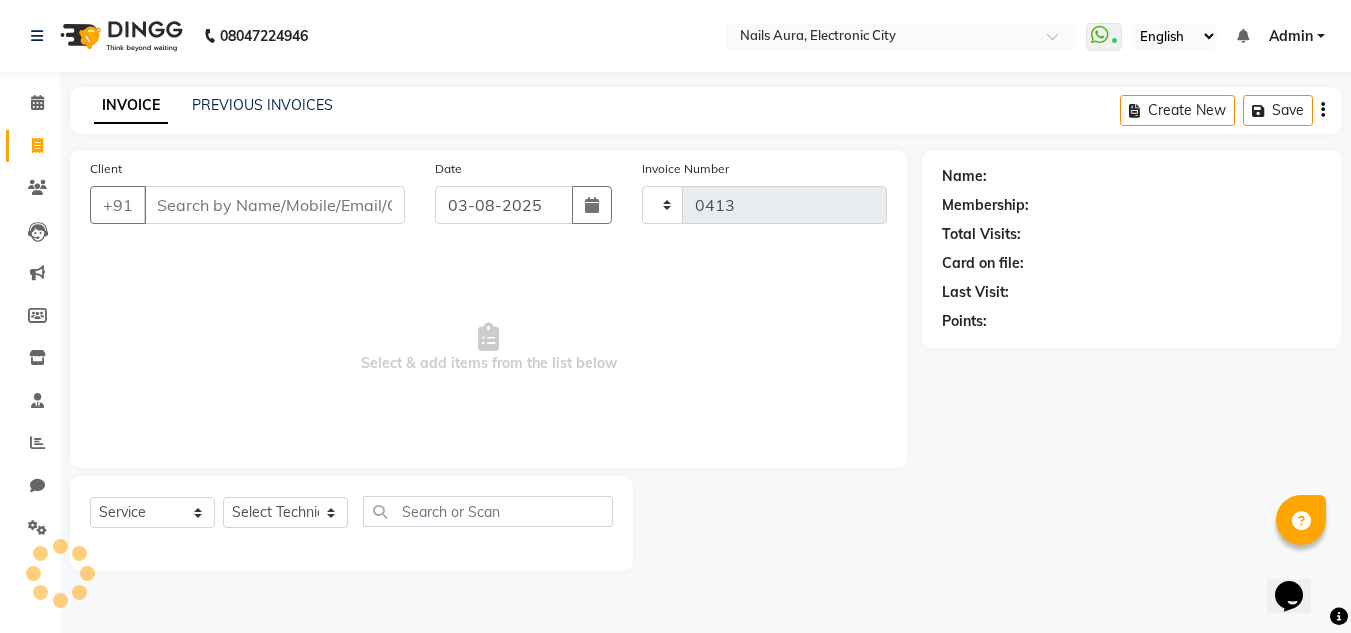 select on "8179" 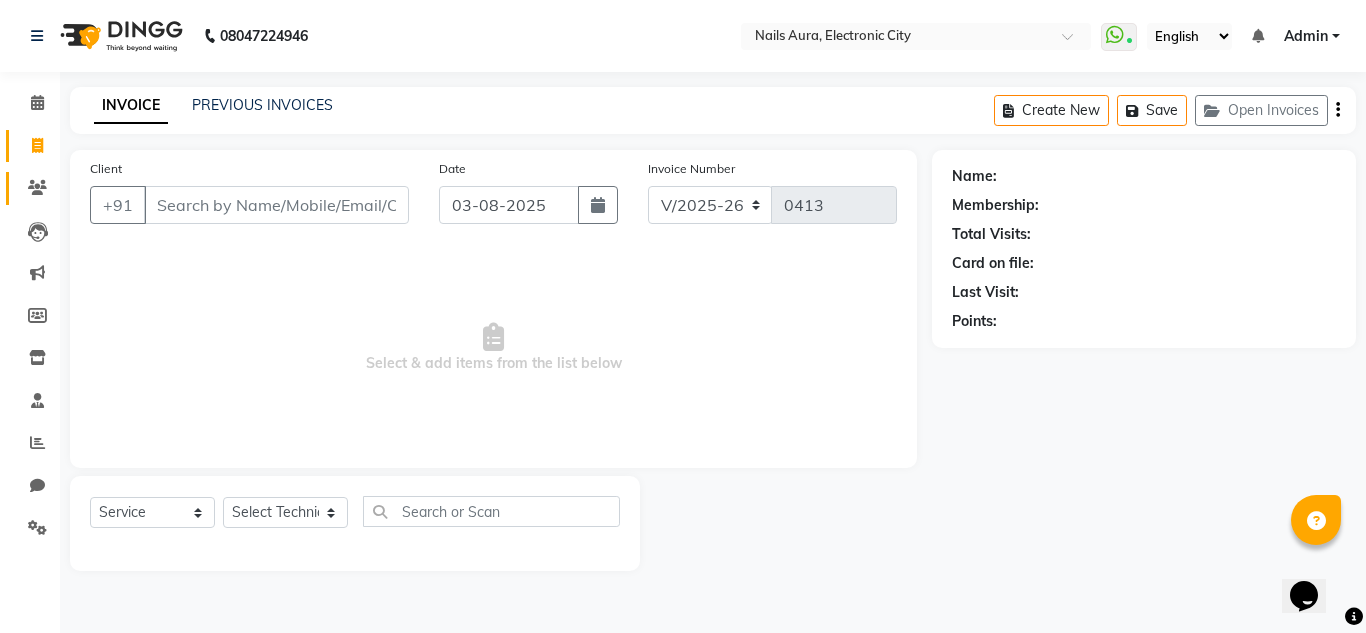 click on "Clients" 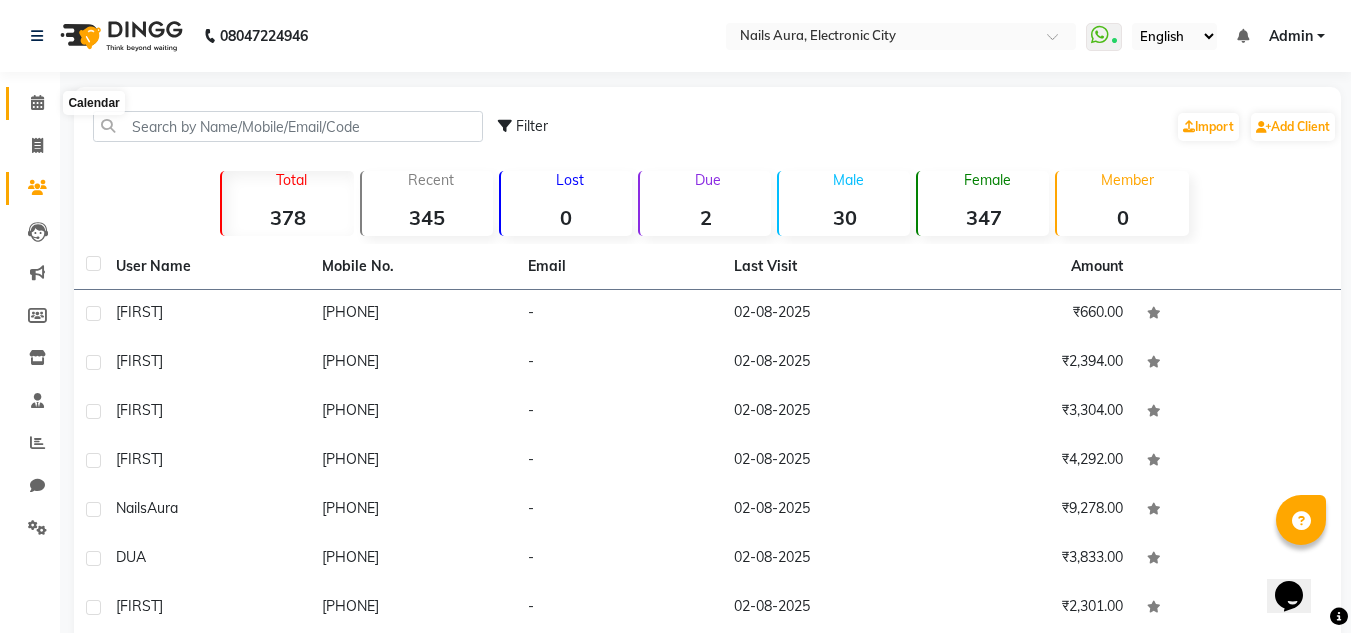 click 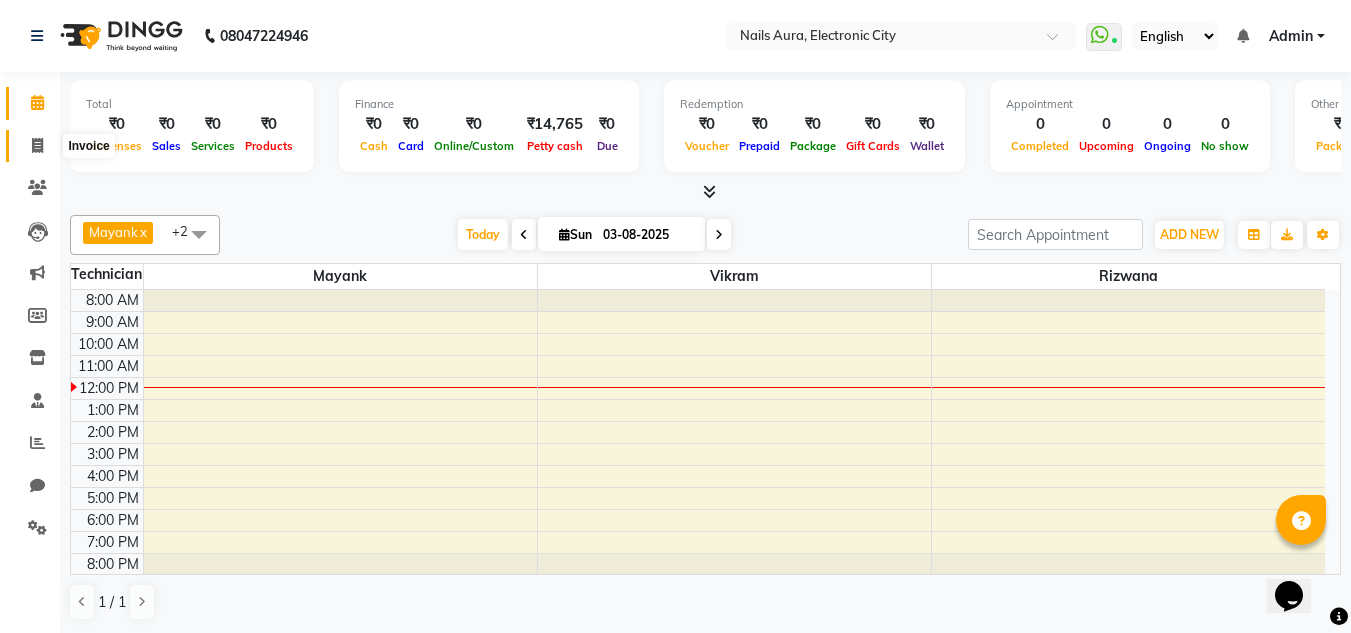 click 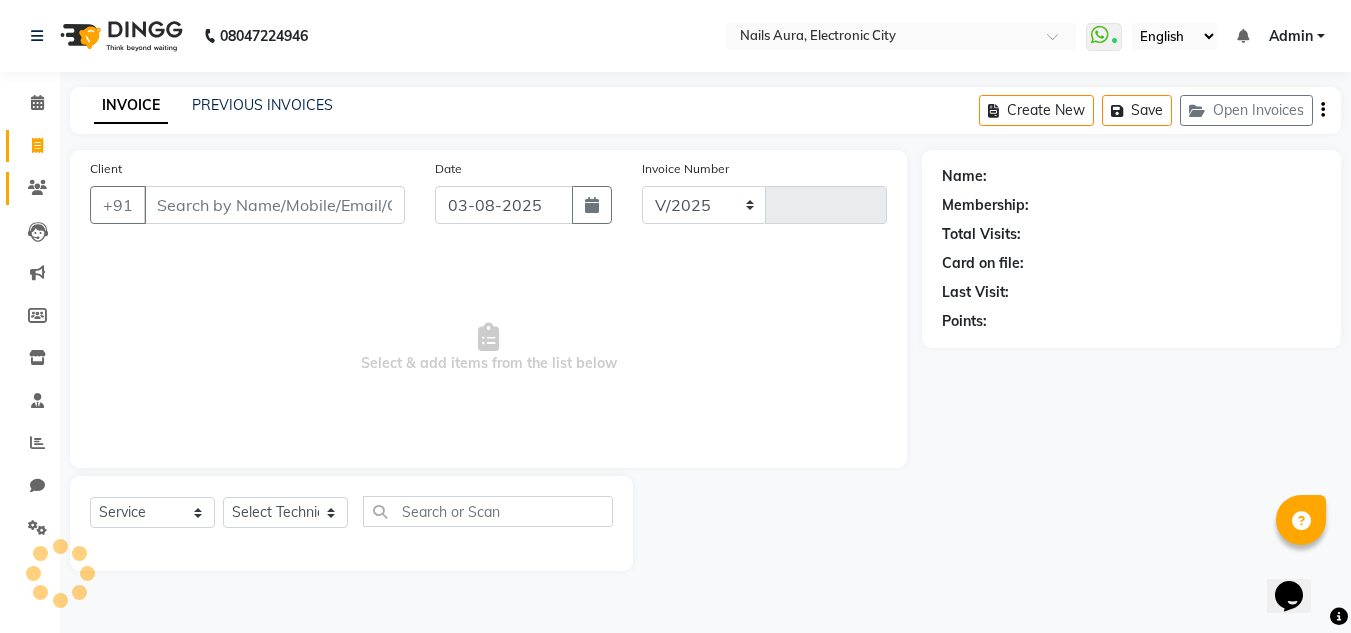 select on "8179" 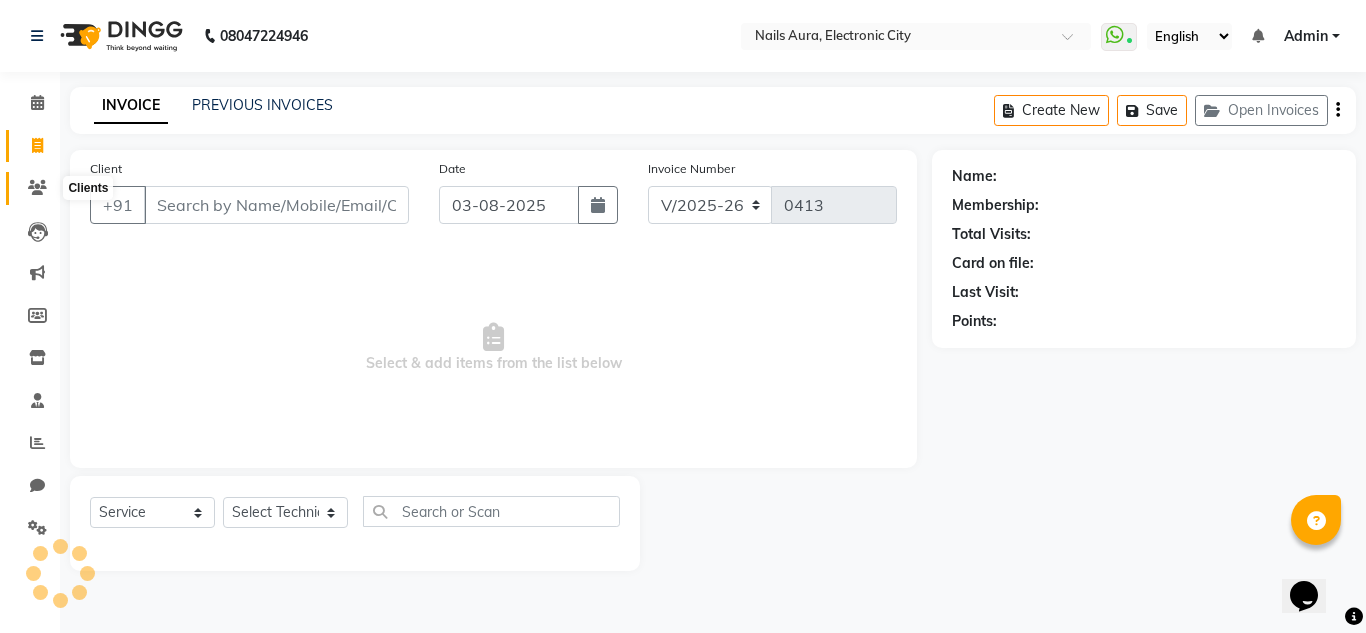 click 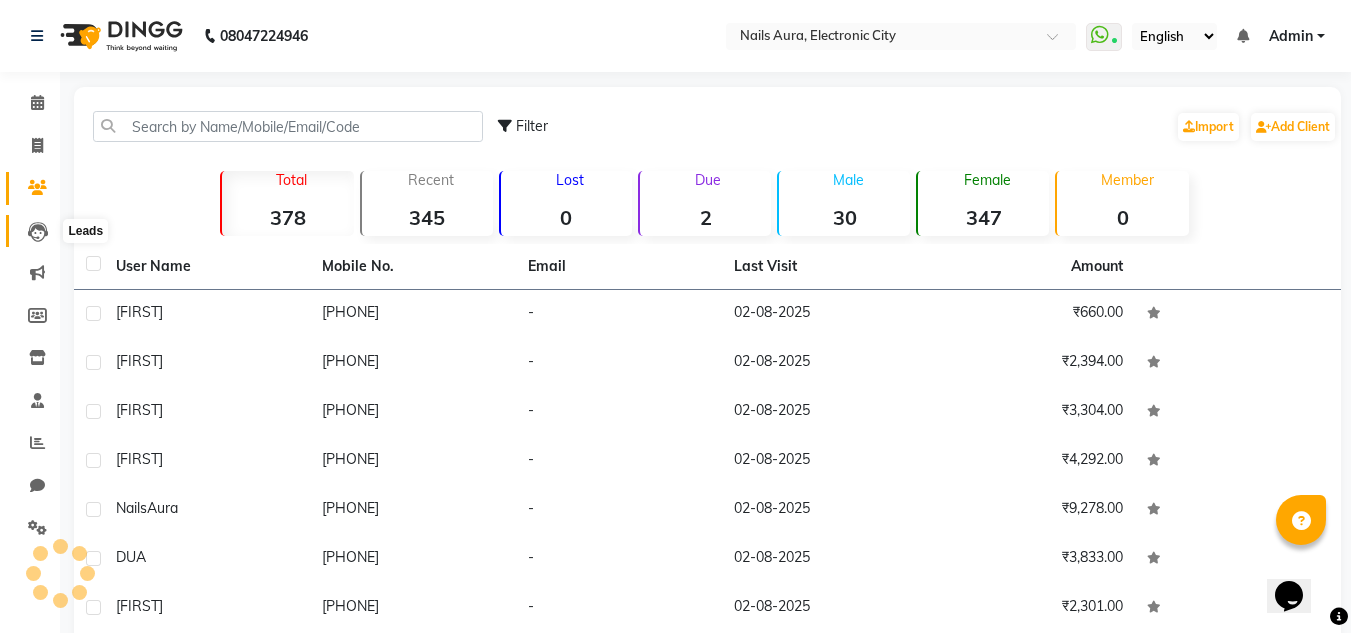 click 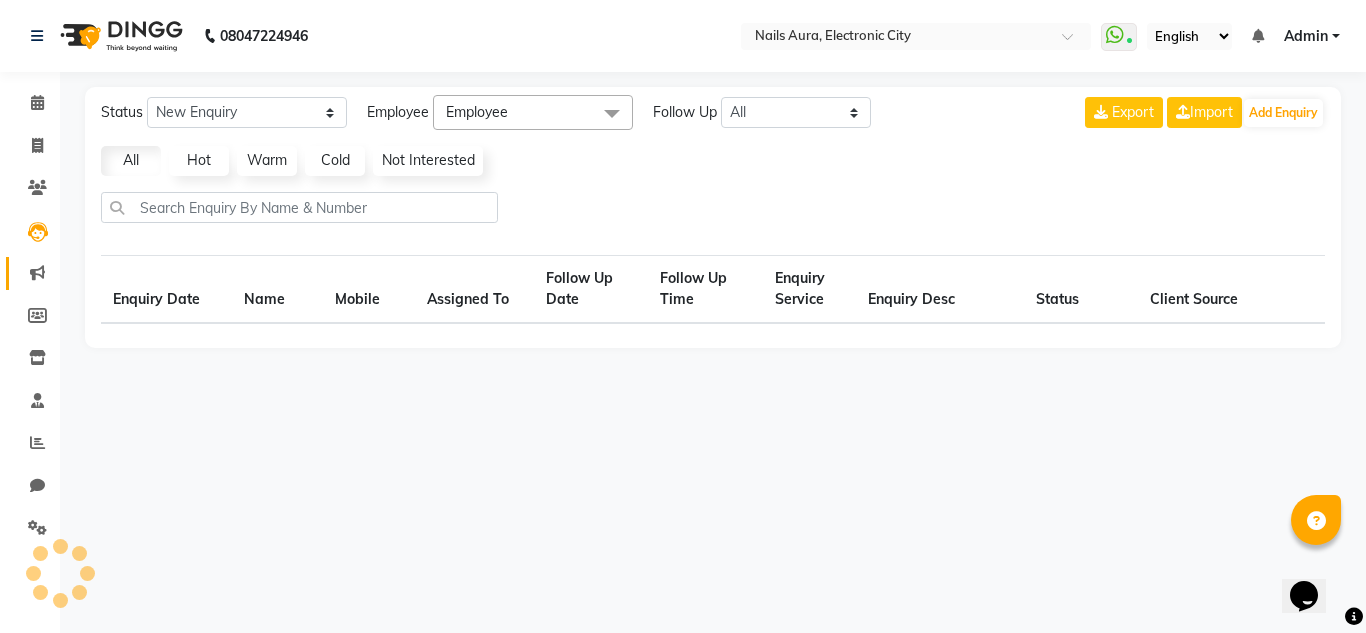 click on "Marketing" 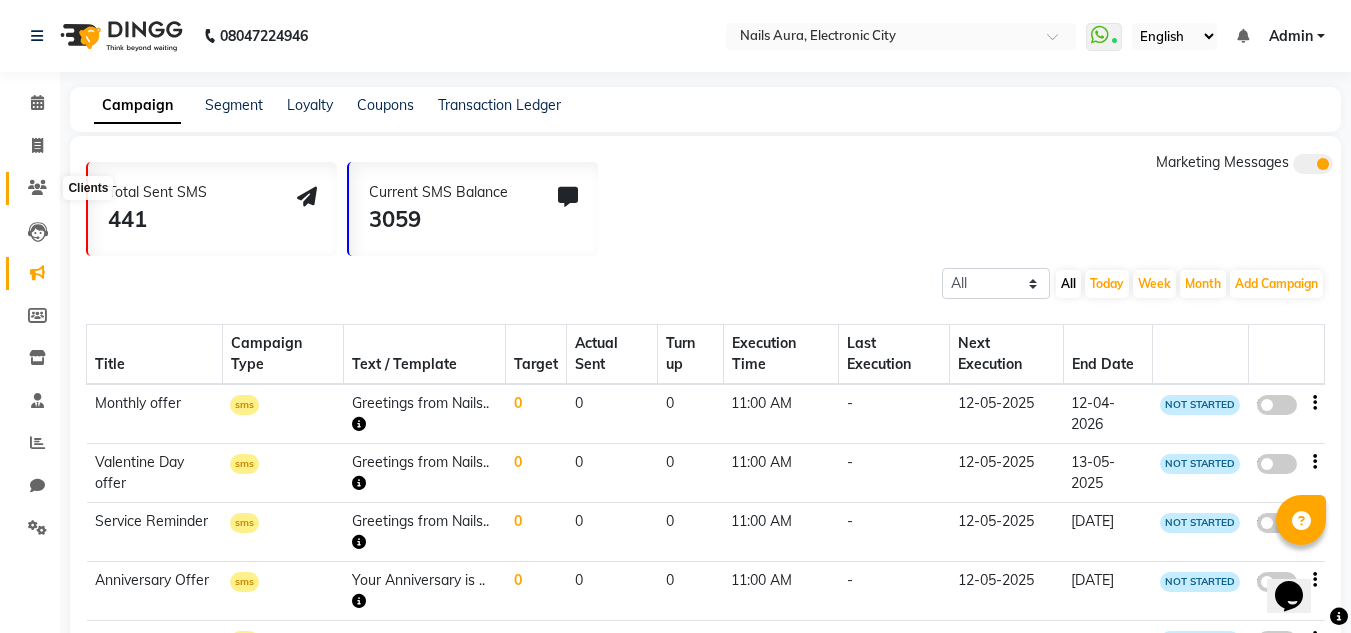 click 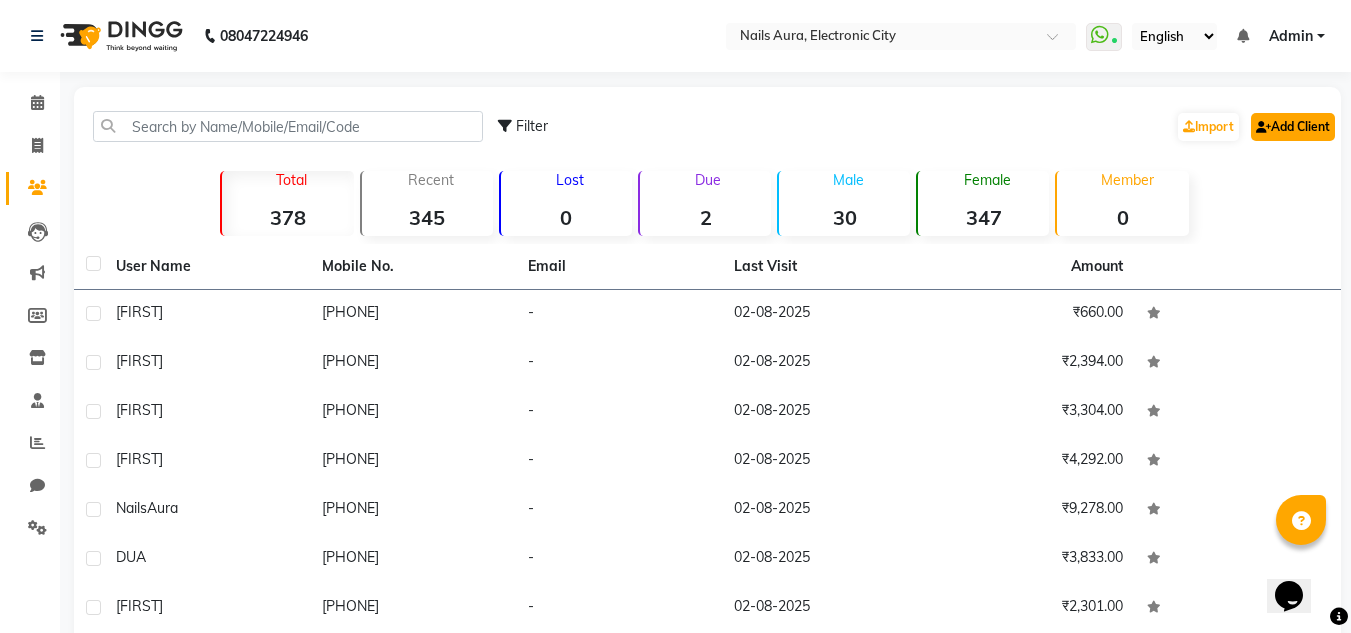 click on "Add Client" 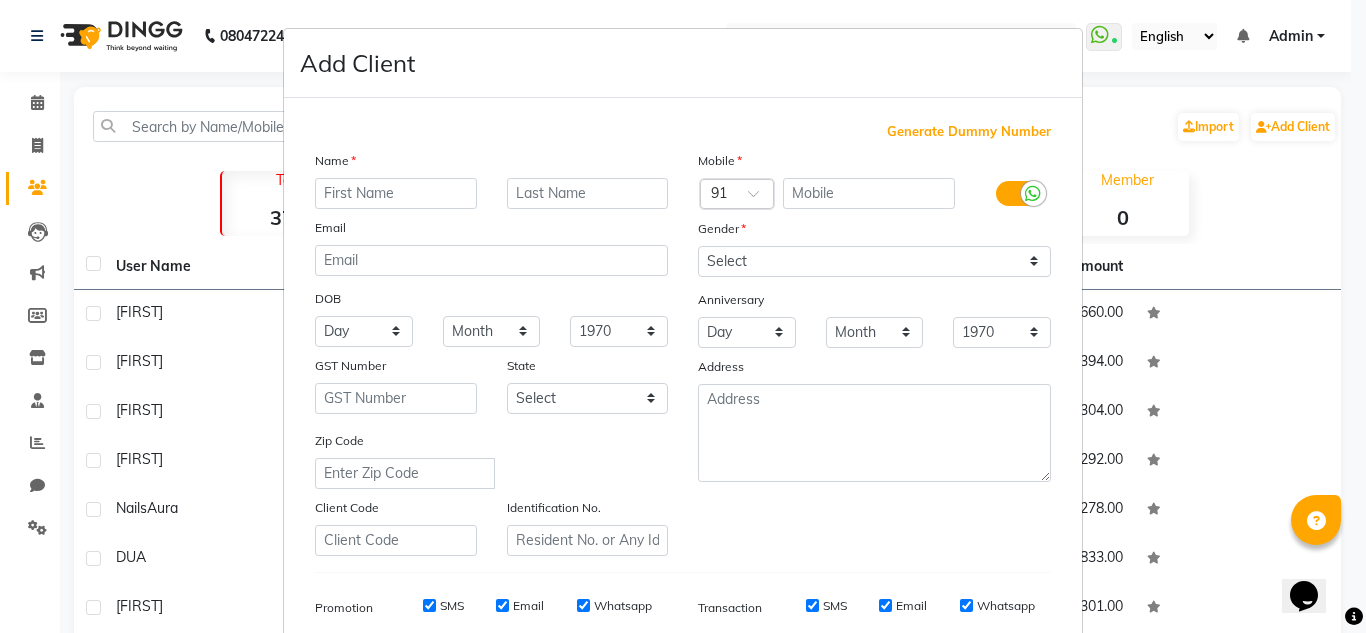click on "Add Client Generate Dummy Number Name Email DOB Day 01 02 03 04 05 06 07 08 09 10 11 12 13 14 15 16 17 18 19 20 21 22 23 24 25 26 27 28 29 30 31 Month January February March April May June July August September October November December 1940 1941 1942 1943 1944 1945 1946 1947 1948 1949 1950 1951 1952 1953 1954 1955 1956 1957 1958 1959 1960 1961 1962 1963 1964 1965 1966 1967 1968 1969 1970 1971 1972 1973 1974 1975 1976 1977 1978 1979 1980 1981 1982 1983 1984 1985 1986 1987 1988 1989 1990 1991 1992 1993 1994 1995 1996 1997 1998 1999 2000 2001 2002 2003 2004 2005 2006 2007 2008 2009 2010 2011 2012 2013 2014 2015 2016 2017 2018 2019 2020 2021 2022 2023 2024 GST Number State Select Andaman and Nicobar Islands Andhra Pradesh Arunachal Pradesh Assam Bihar Chandigarh Chhattisgarh Dadra and Nagar Haveli Daman and Diu Delhi Goa Gujarat Haryana Himachal Pradesh Jammu and Kashmir Jharkhand Karnataka Kerala Lakshadweep Madhya Pradesh Maharashtra Manipur Meghalaya Mizoram Nagaland Odisha Pondicherry Punjab Rajasthan Sikkim" at bounding box center [683, 316] 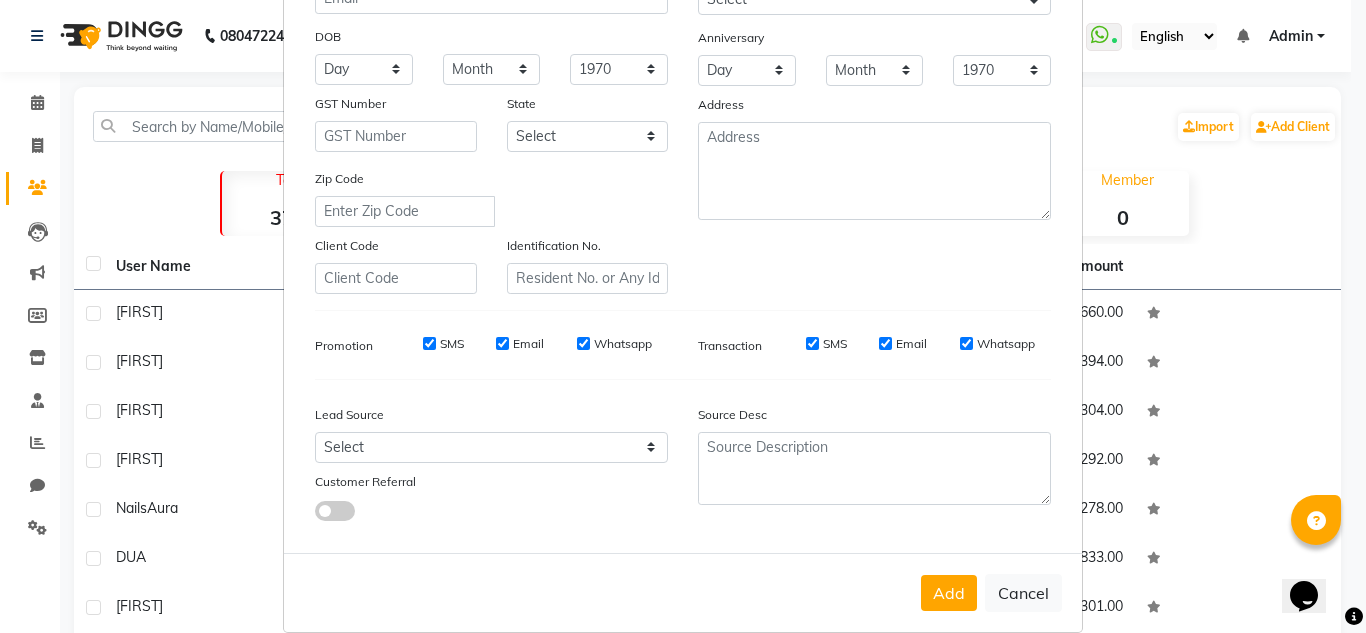scroll, scrollTop: 290, scrollLeft: 0, axis: vertical 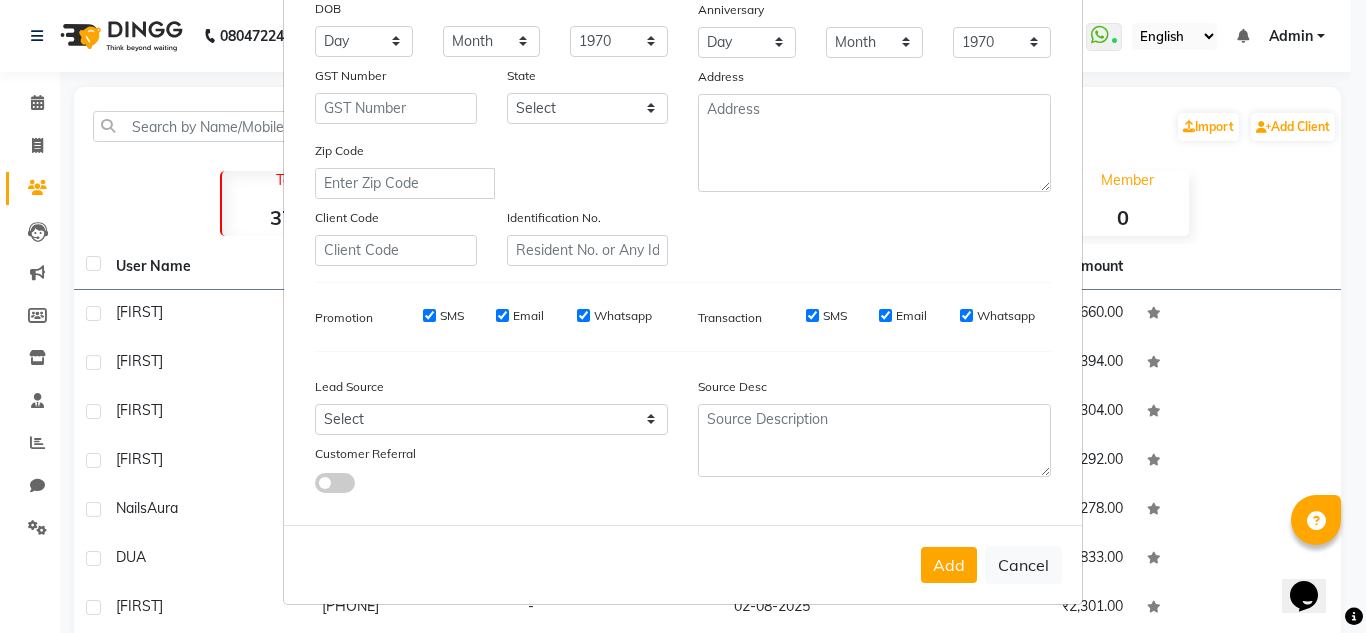 drag, startPoint x: 1013, startPoint y: 562, endPoint x: 1097, endPoint y: 466, distance: 127.56175 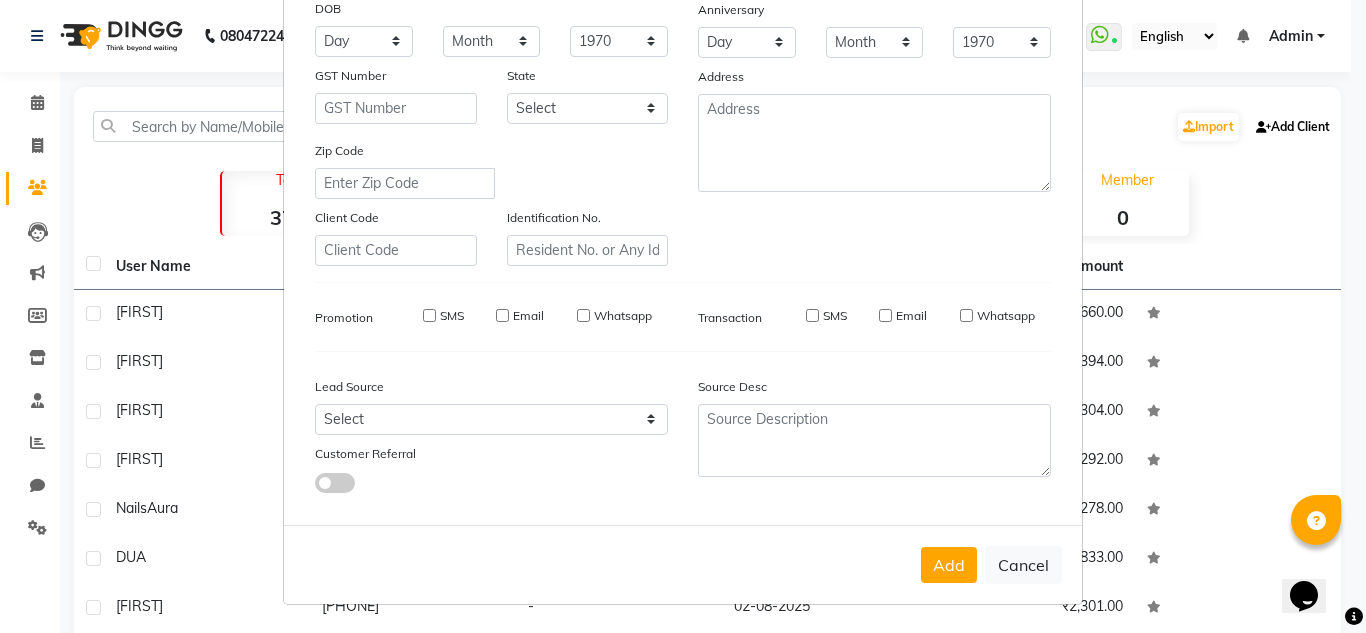 select 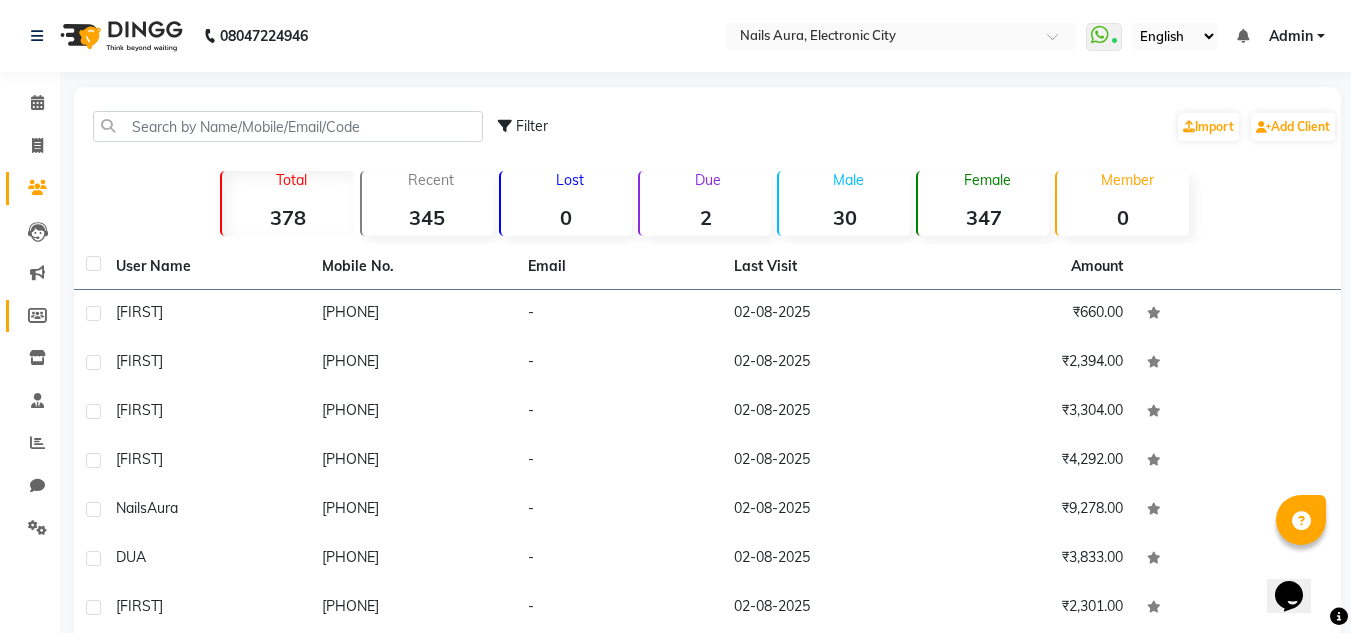 click on "Members" 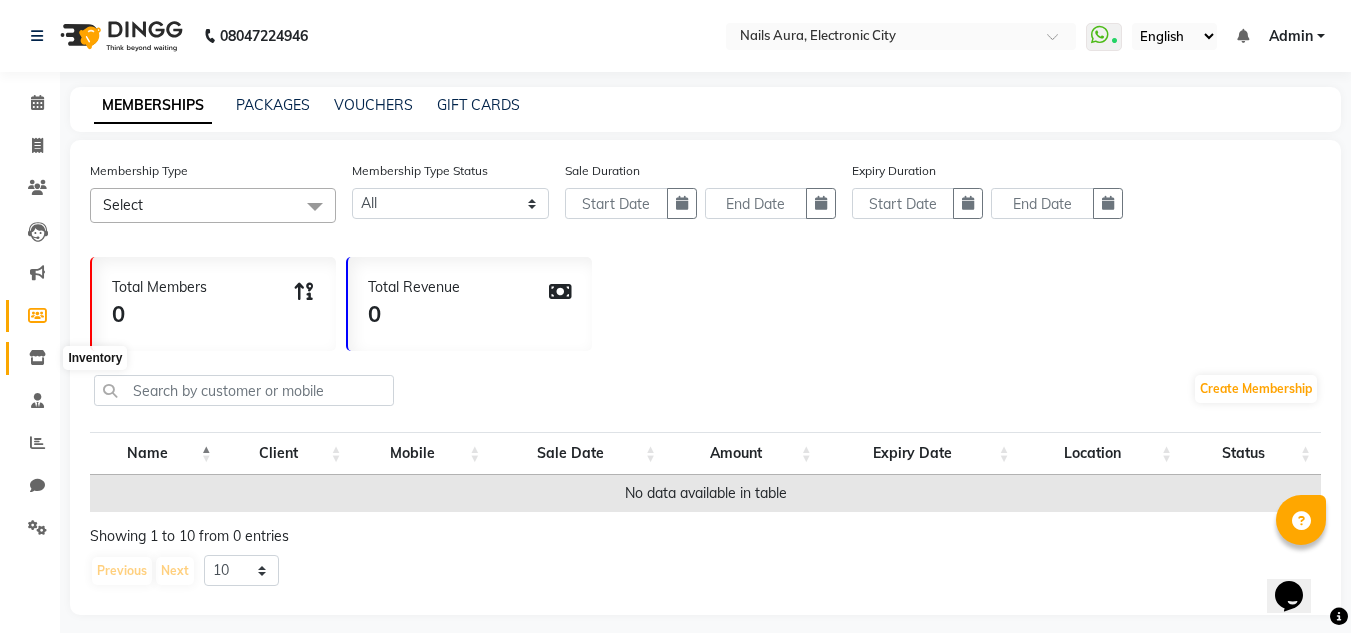 click 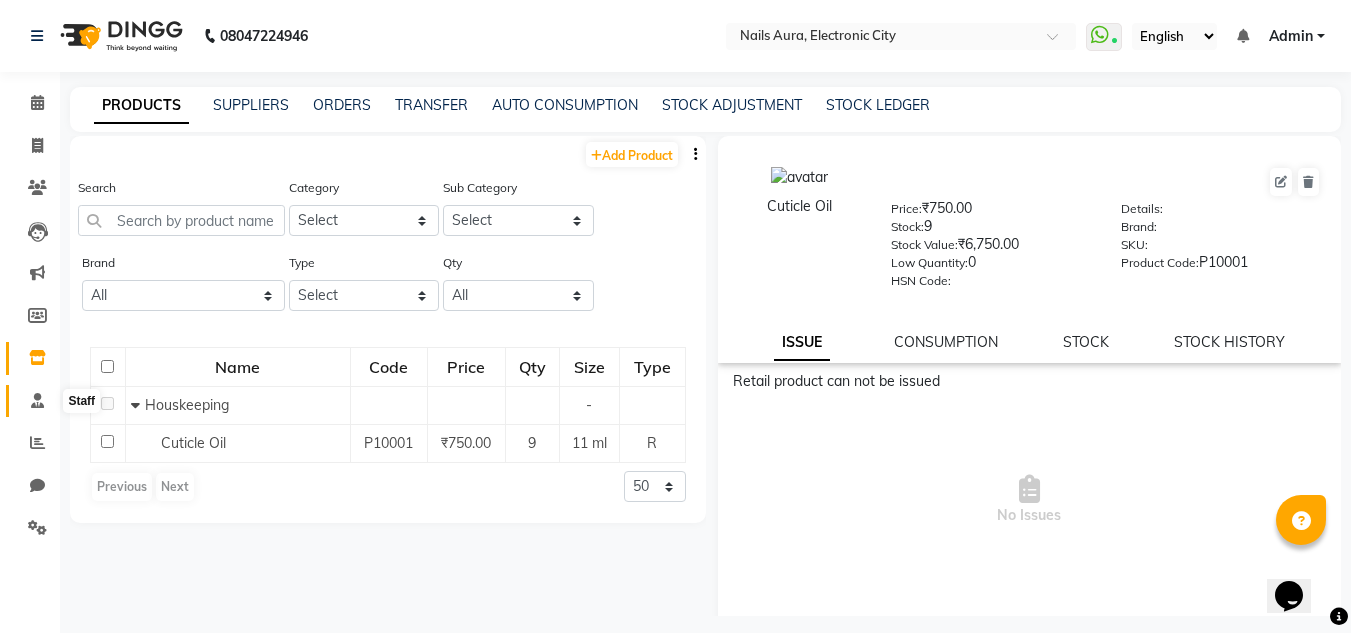 click 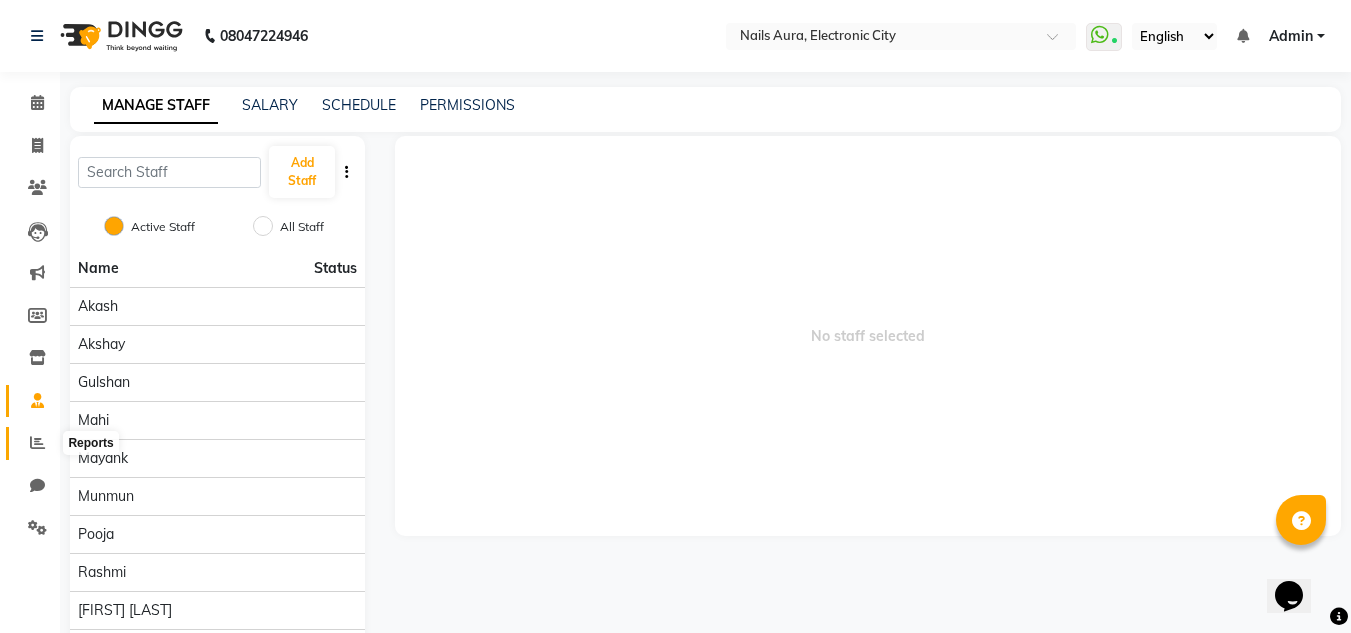 click 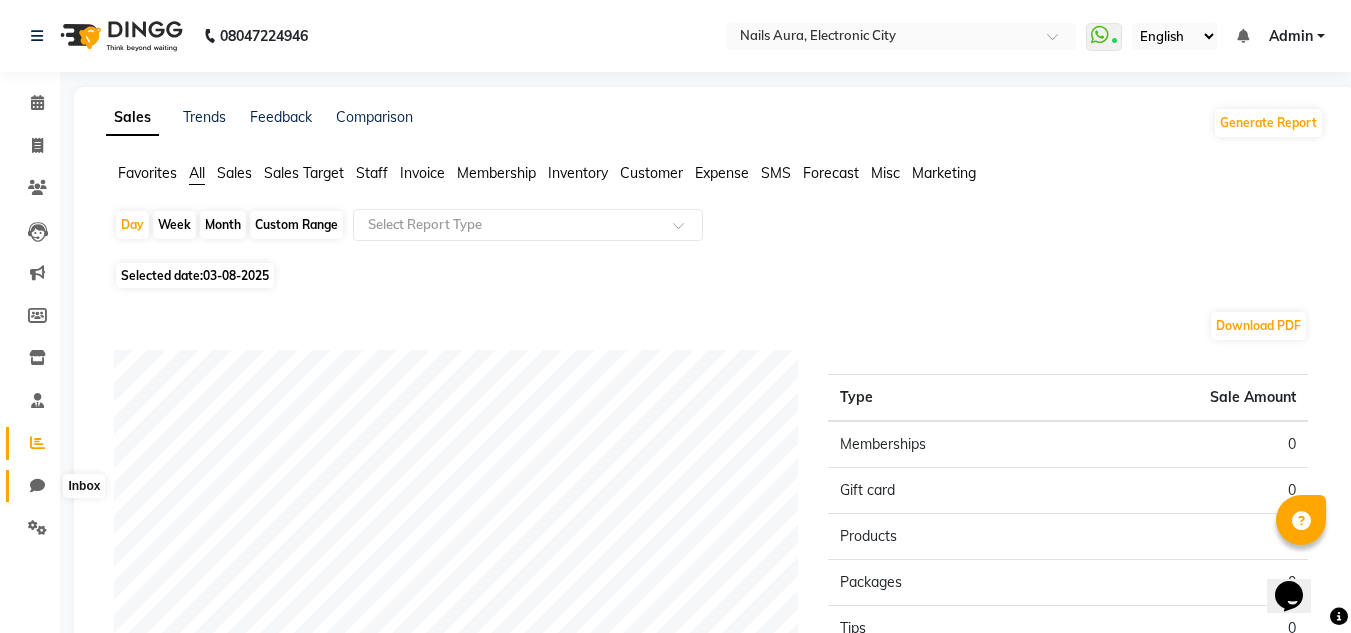 click 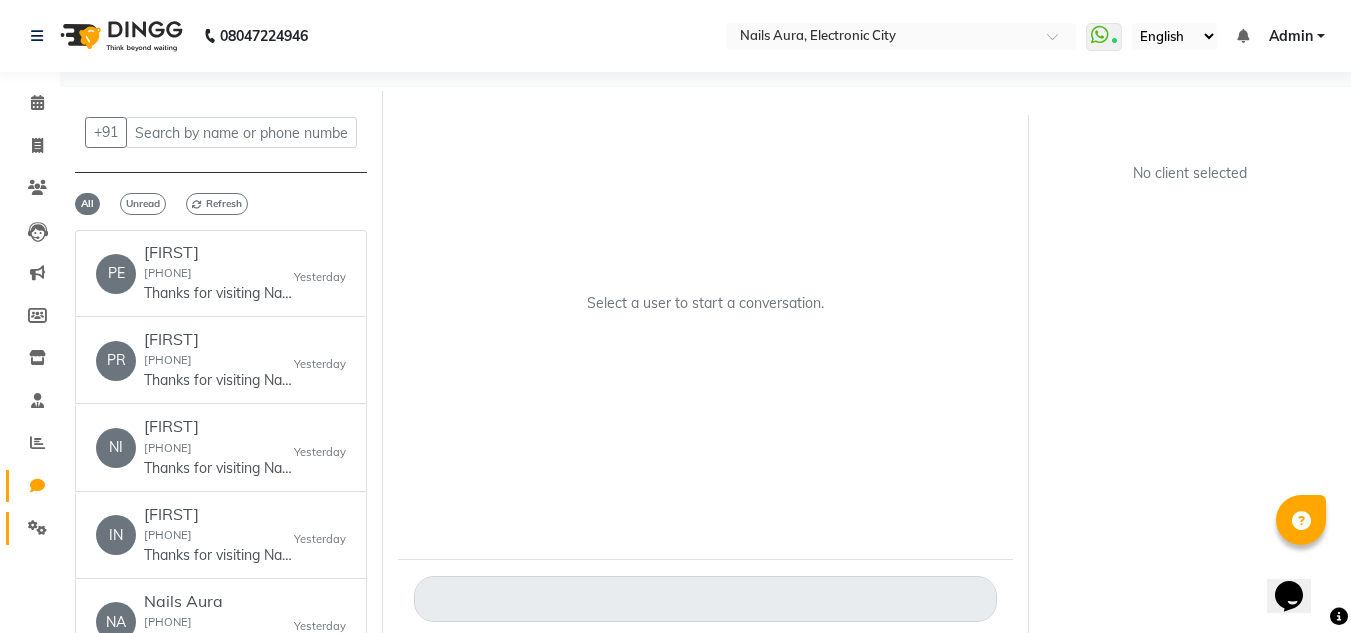 click 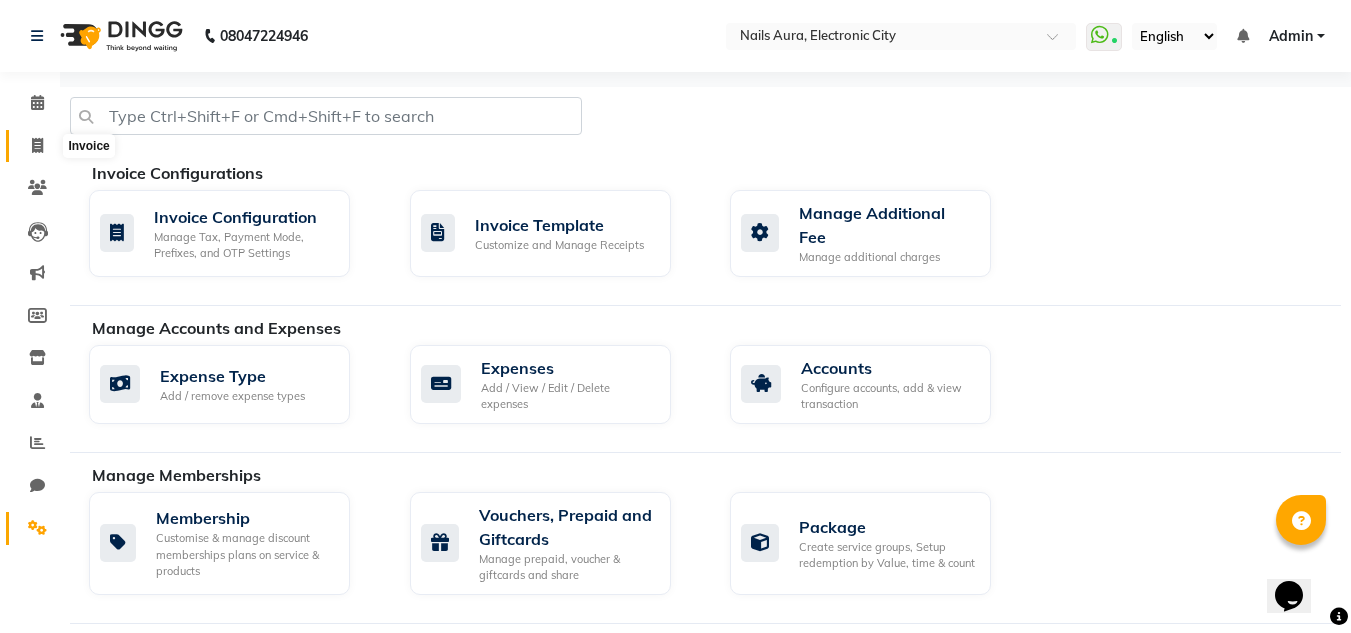 click 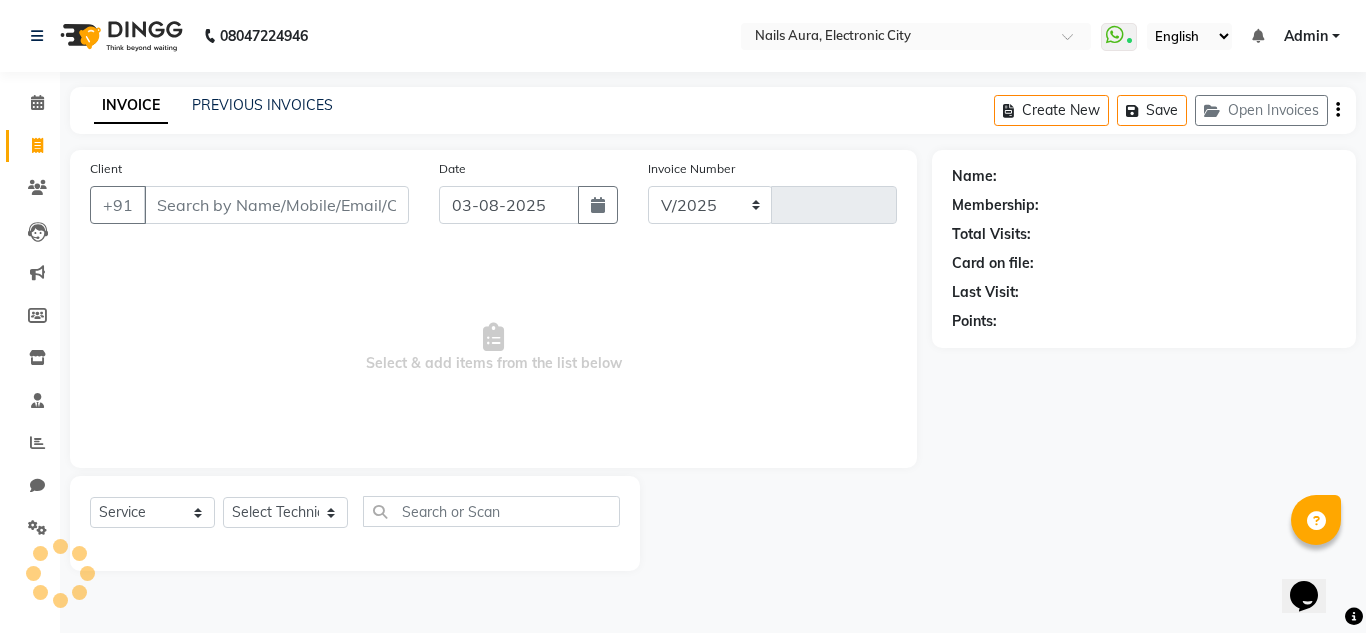 select on "8179" 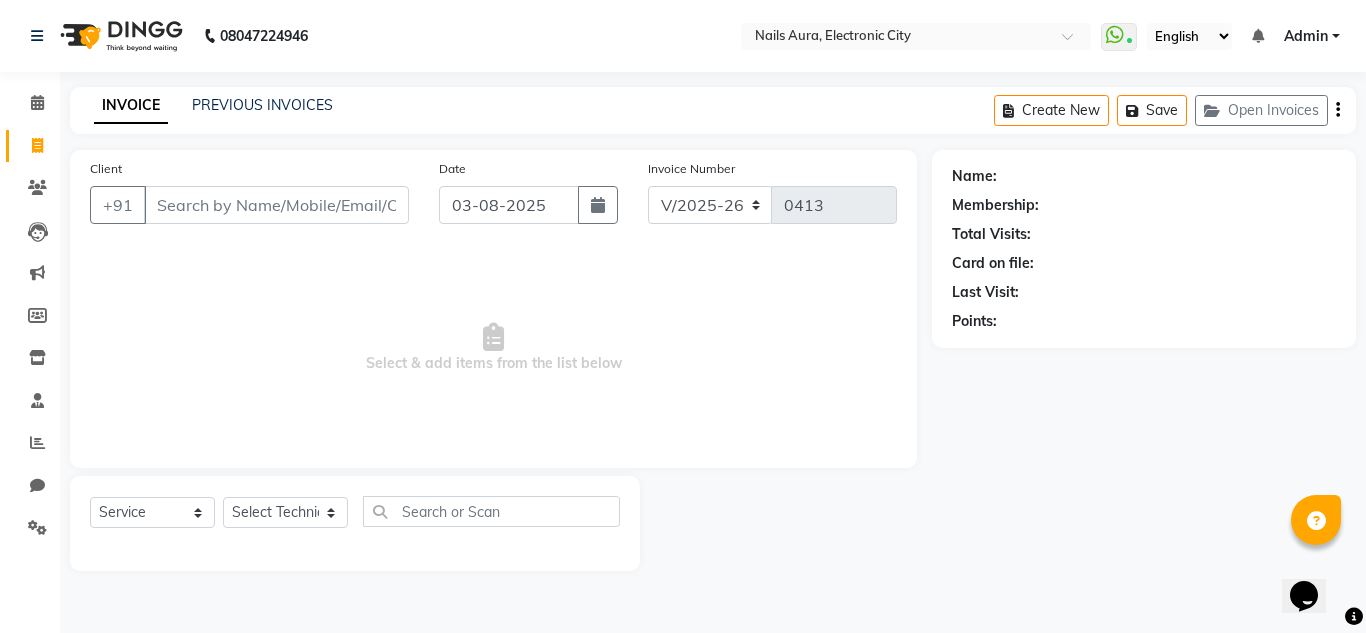 click 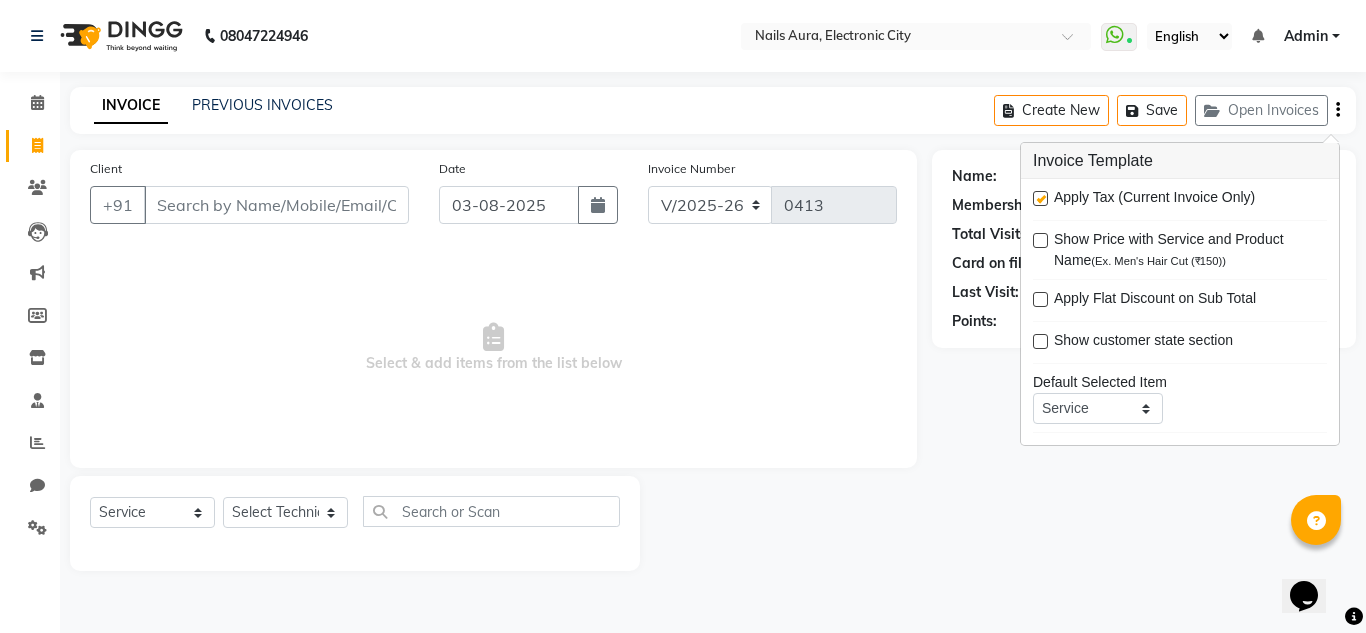 click on "Select & add items from the list below" at bounding box center [493, 348] 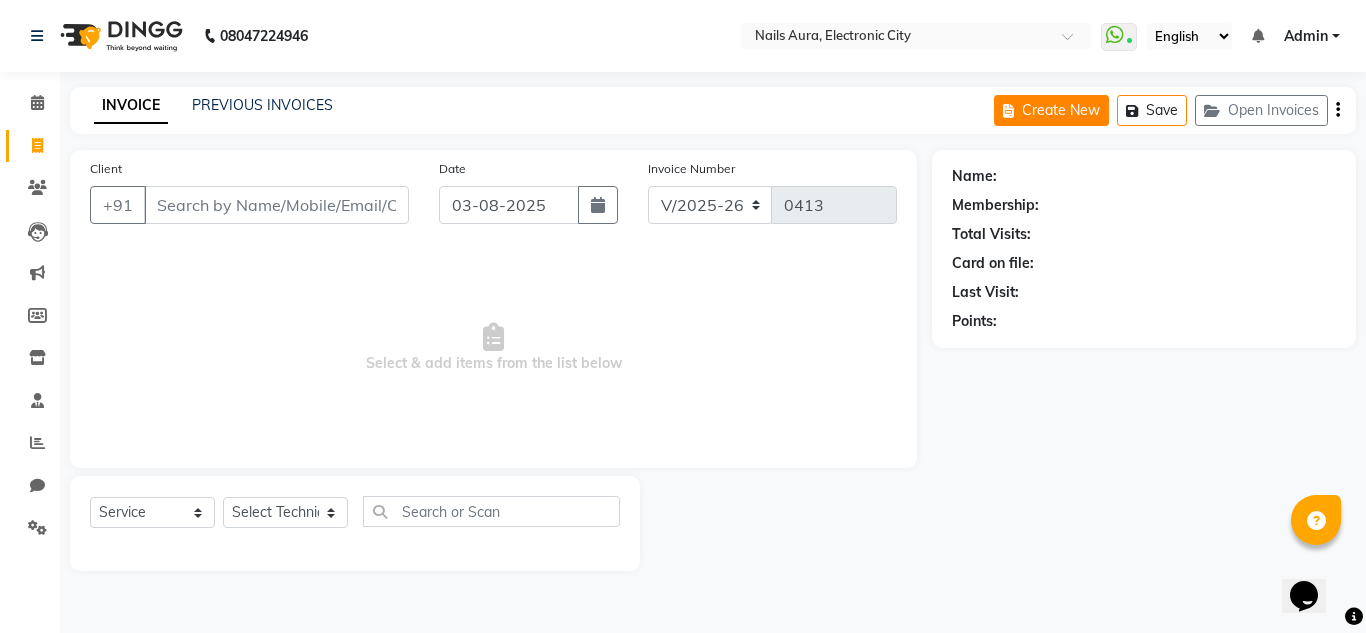 click on "Create New" 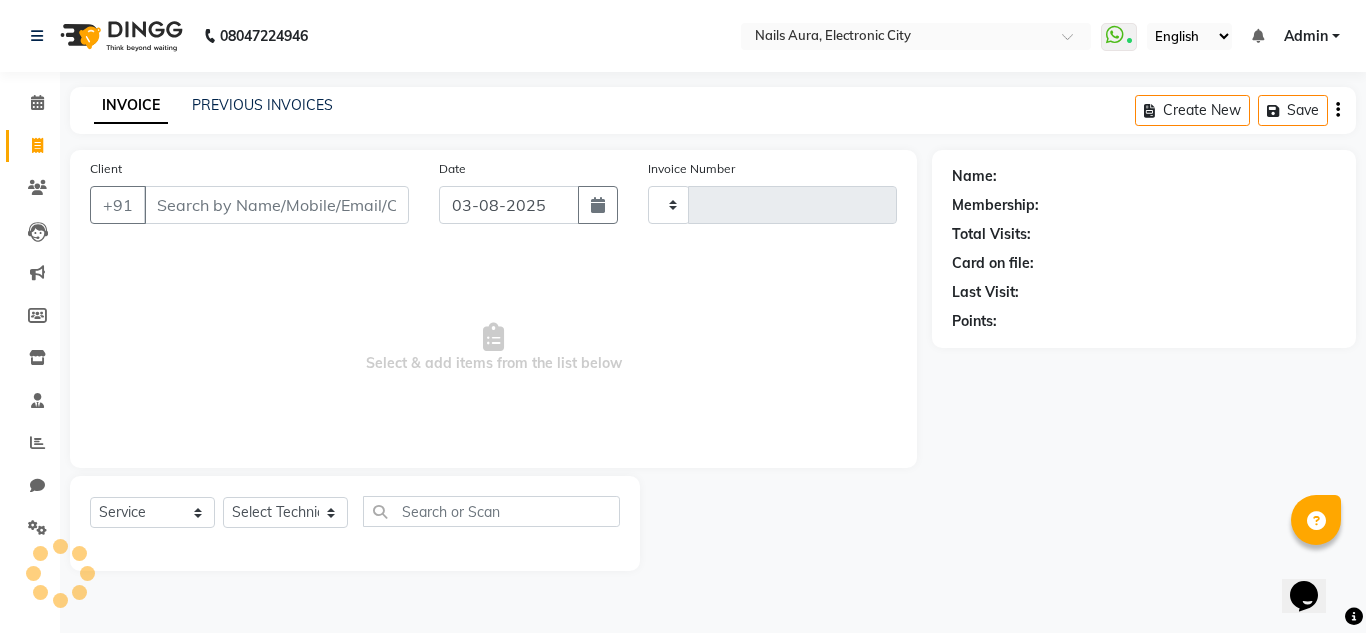 type on "0413" 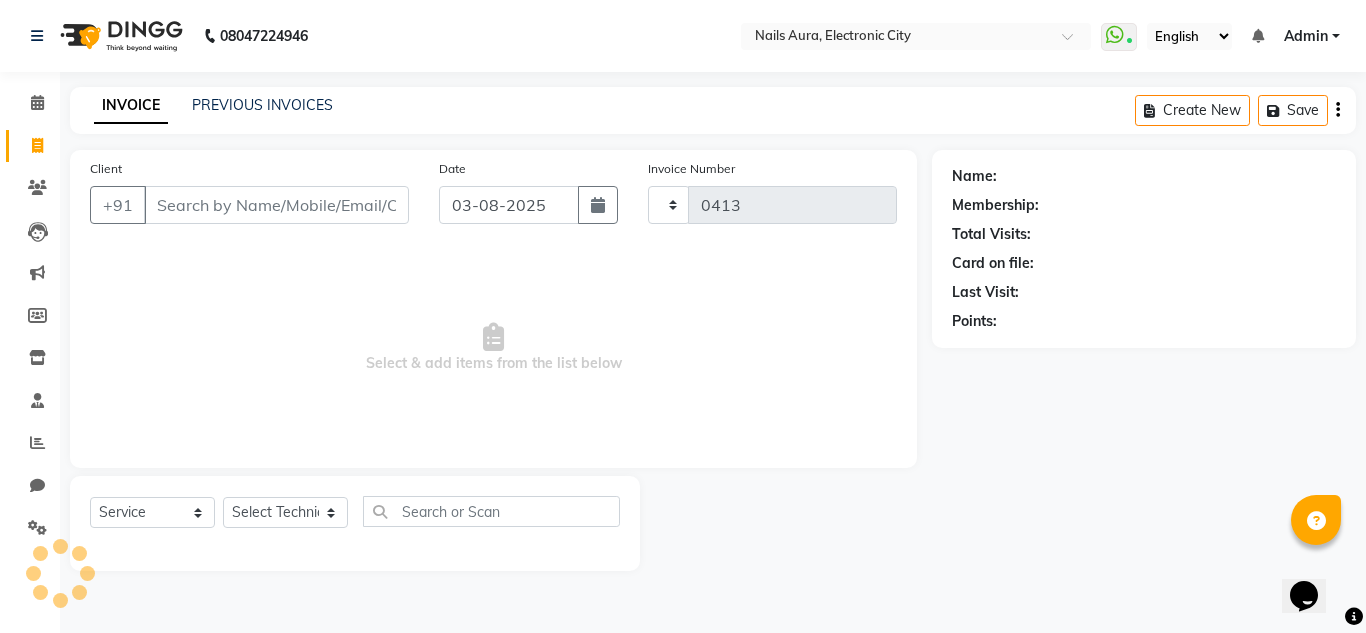 select on "8179" 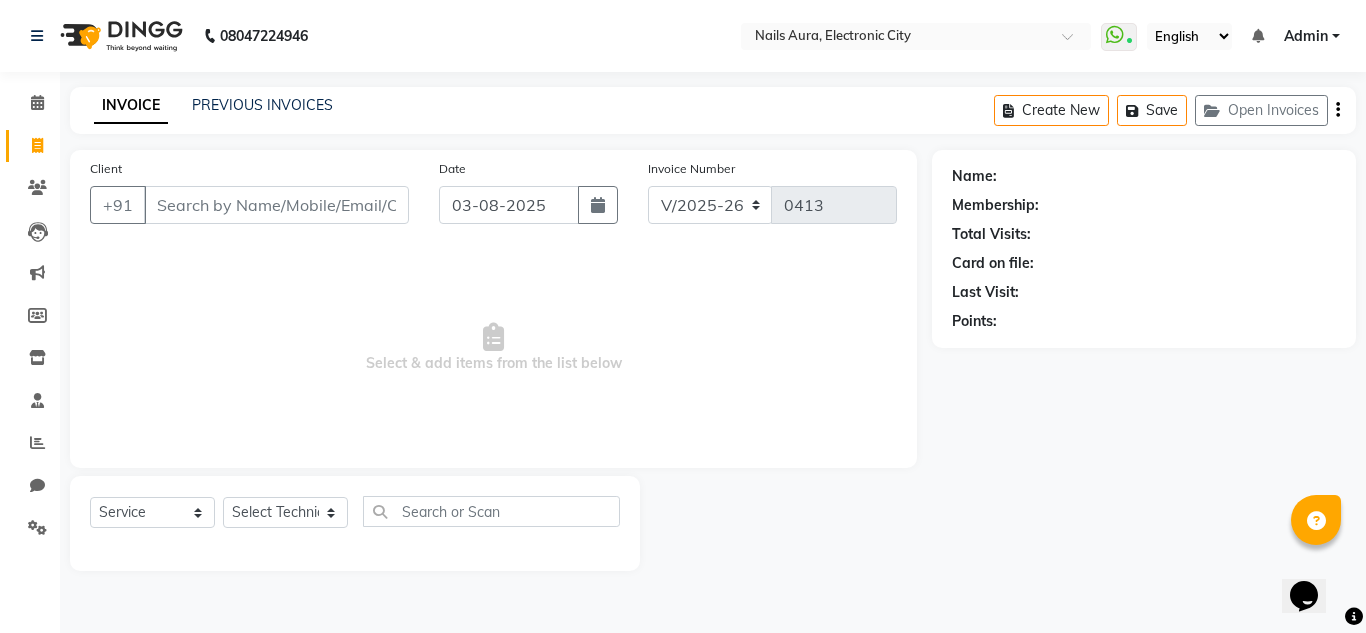 click on "Client +91 Date [DATE] Invoice Number V/2025 V/2025-26 0413 Select & add items from the list below Select Service Product Membership Package Voucher Prepaid Gift Card Select Technician Akash Akshay Gulshan Mahi Mayank Munmun Pooja Rashmi Rima dey Rizwana Shaina Varsha Vikram" 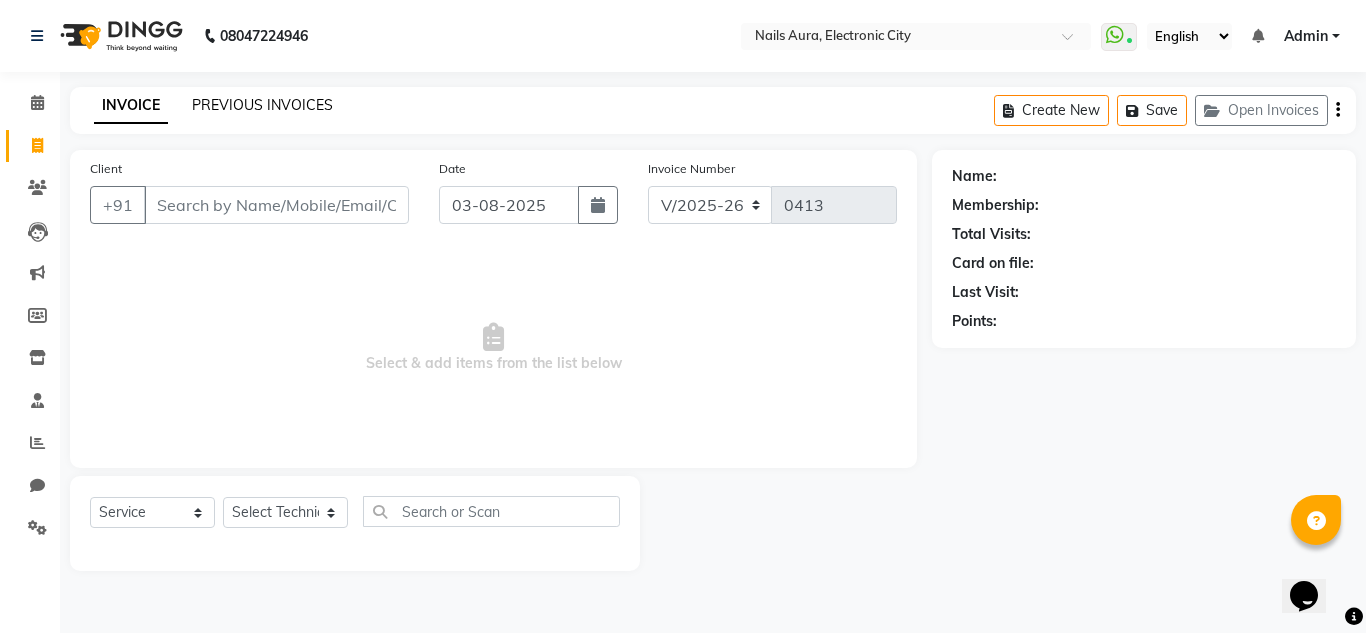 click on "PREVIOUS INVOICES" 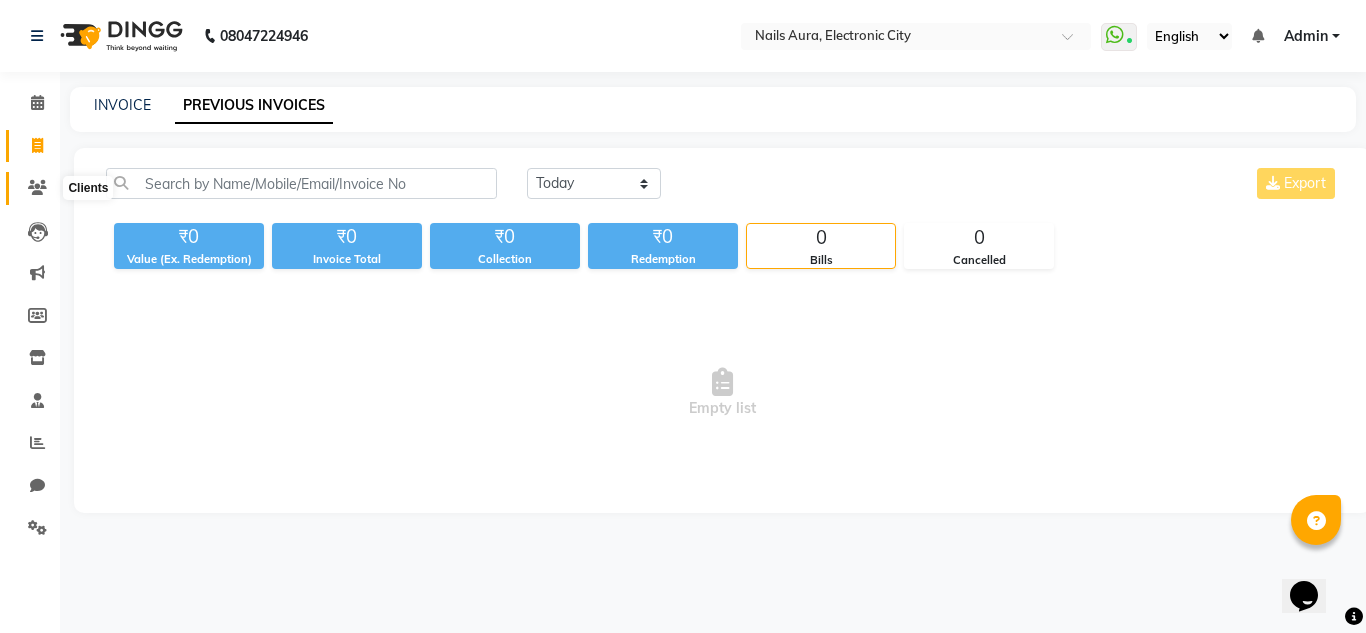 click 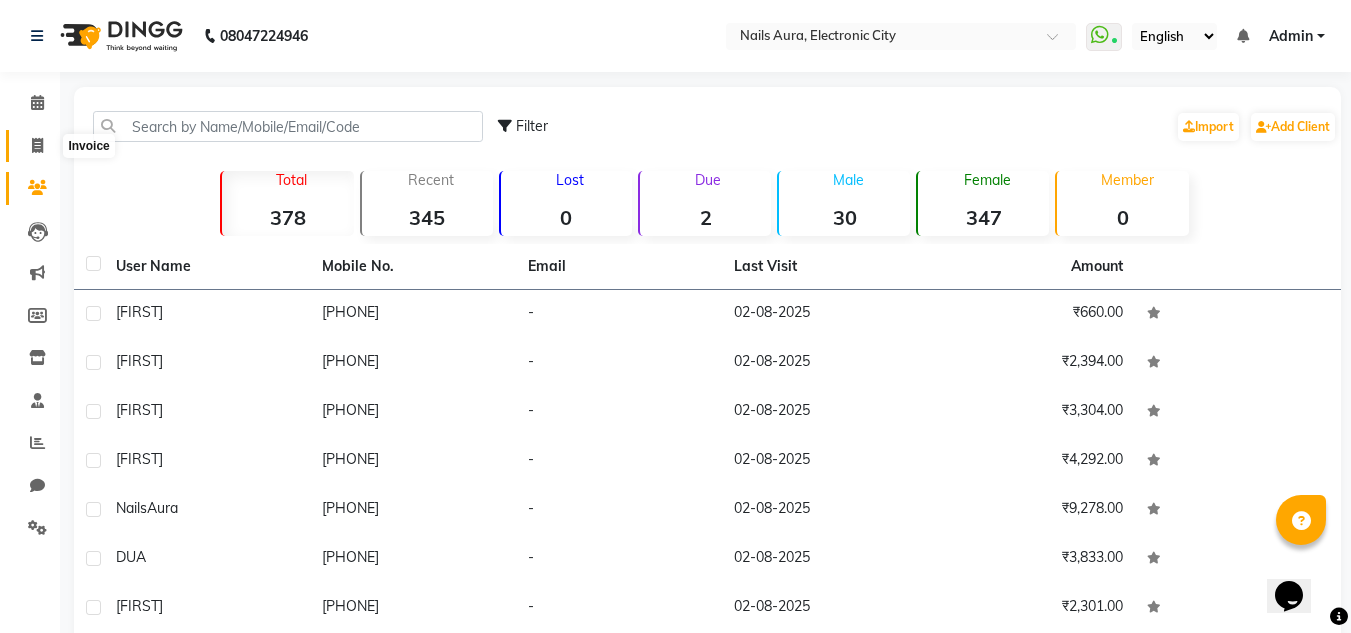click 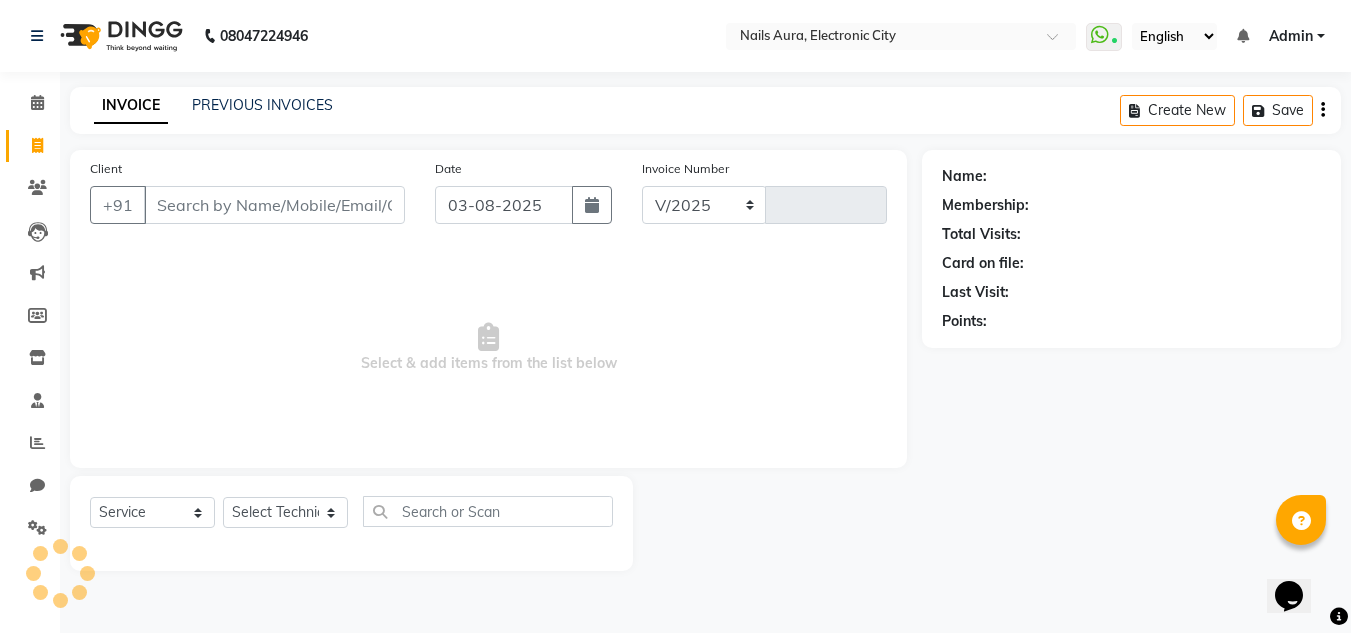 select on "8179" 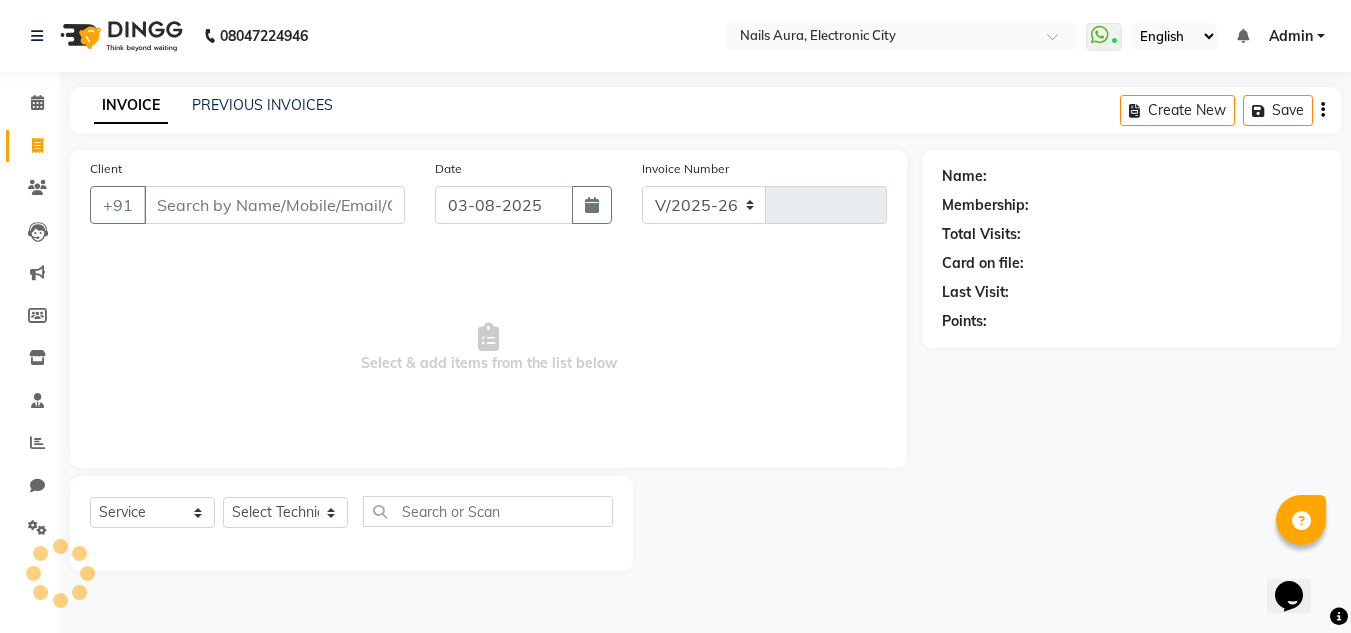 type on "0413" 